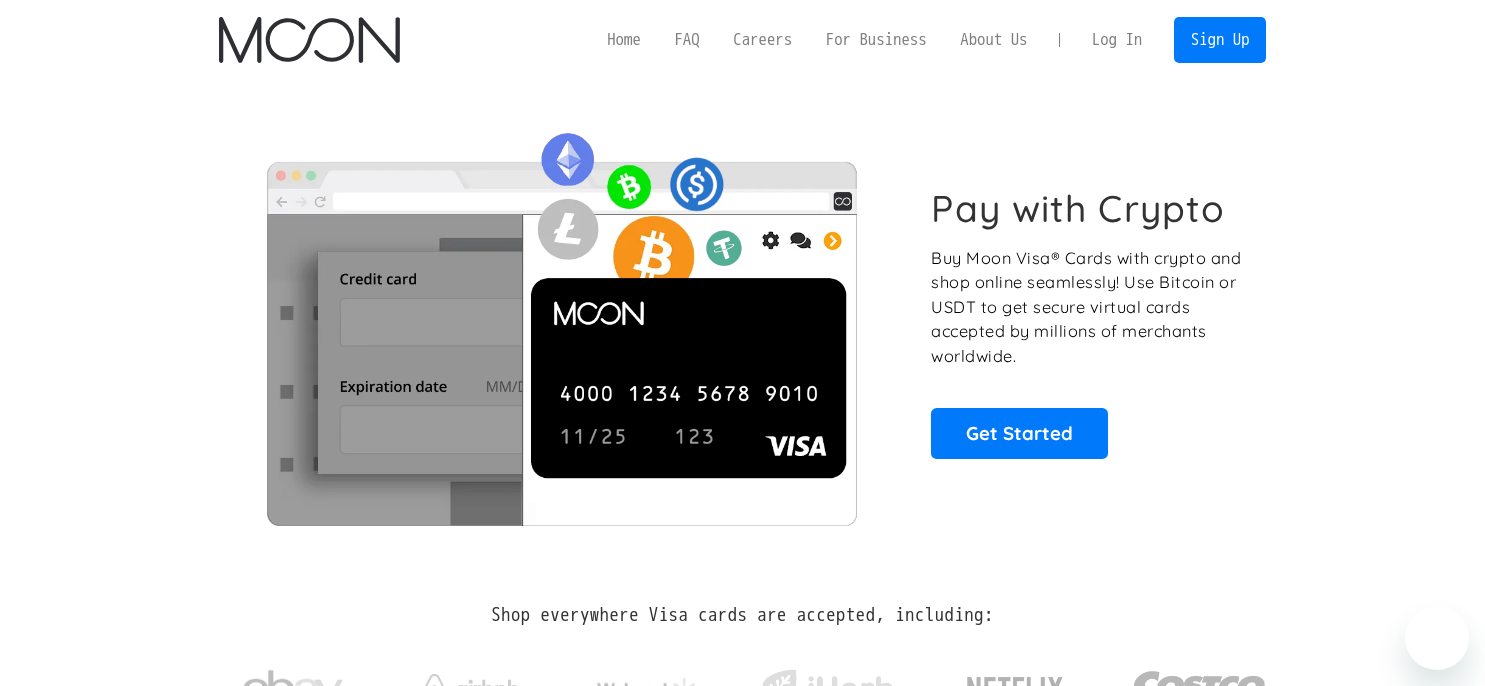 scroll, scrollTop: 0, scrollLeft: 0, axis: both 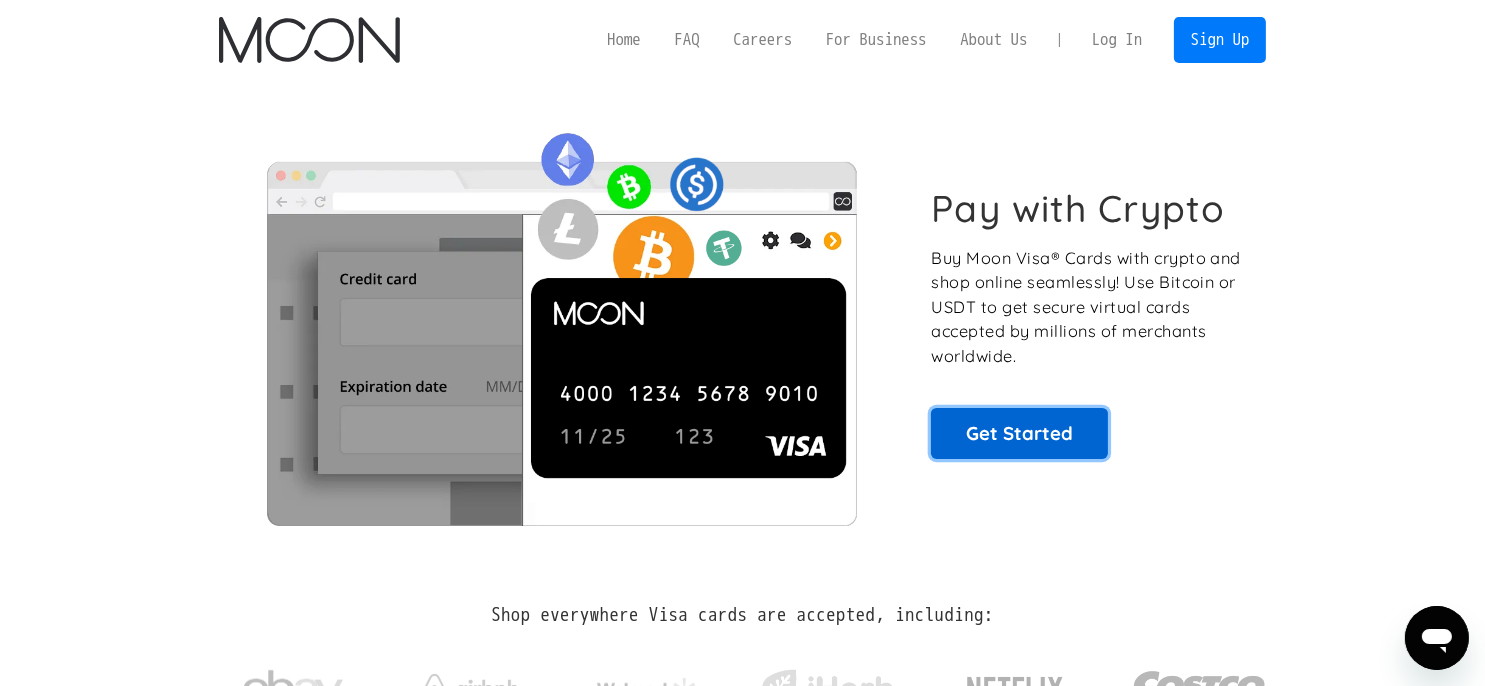click on "Get Started" at bounding box center (1019, 433) 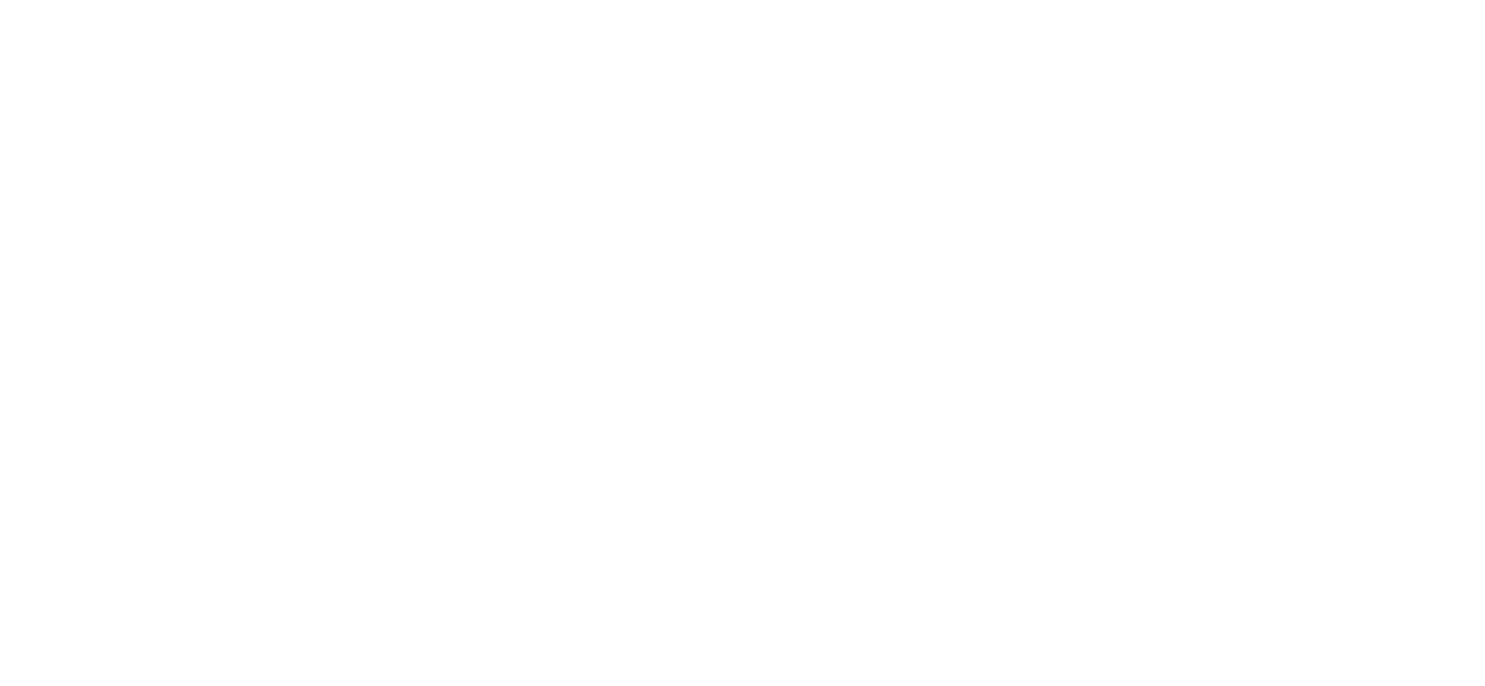 scroll, scrollTop: 0, scrollLeft: 0, axis: both 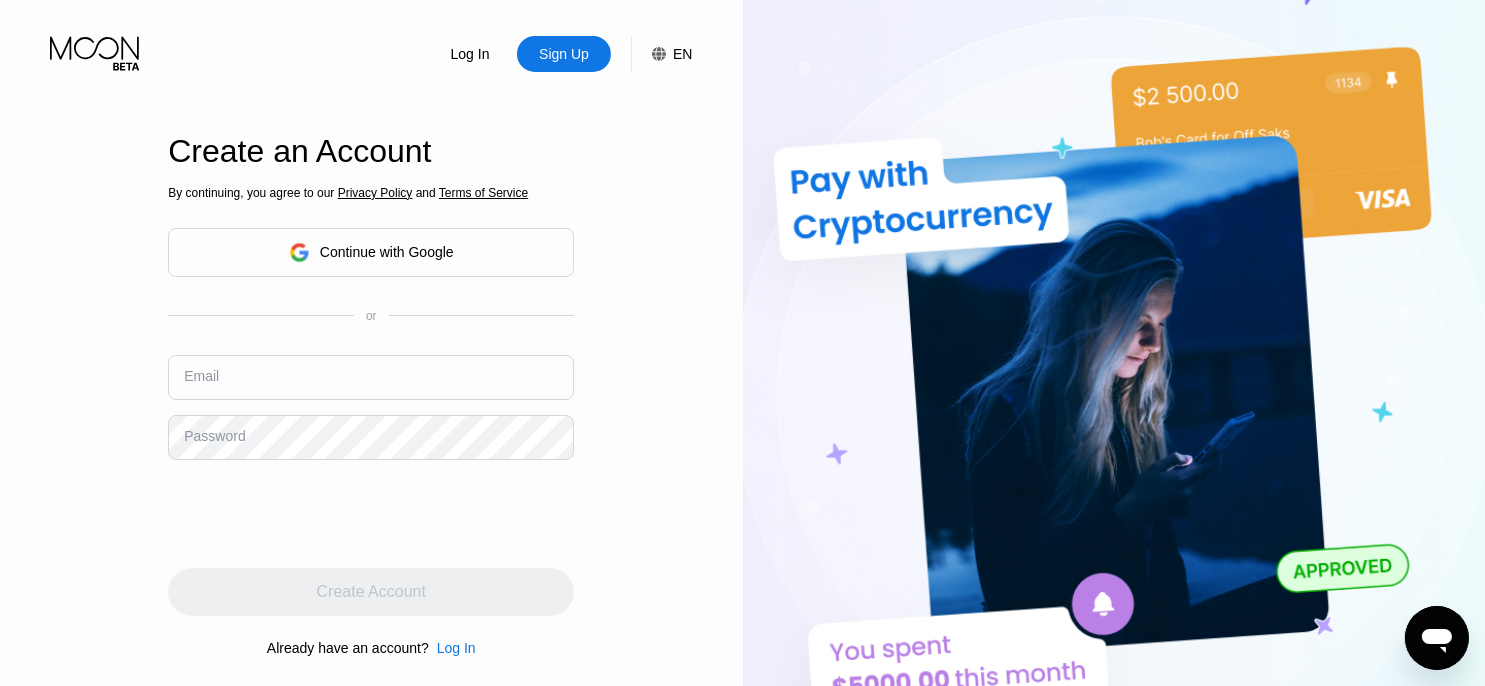 click on "Log In Sign Up EN Language Select an item Save Create an Account By continuing, you agree to our   Privacy Policy   and   Terms of Service Continue with Google or Email Password Create Account Already have an account? Log In" at bounding box center (371, 377) 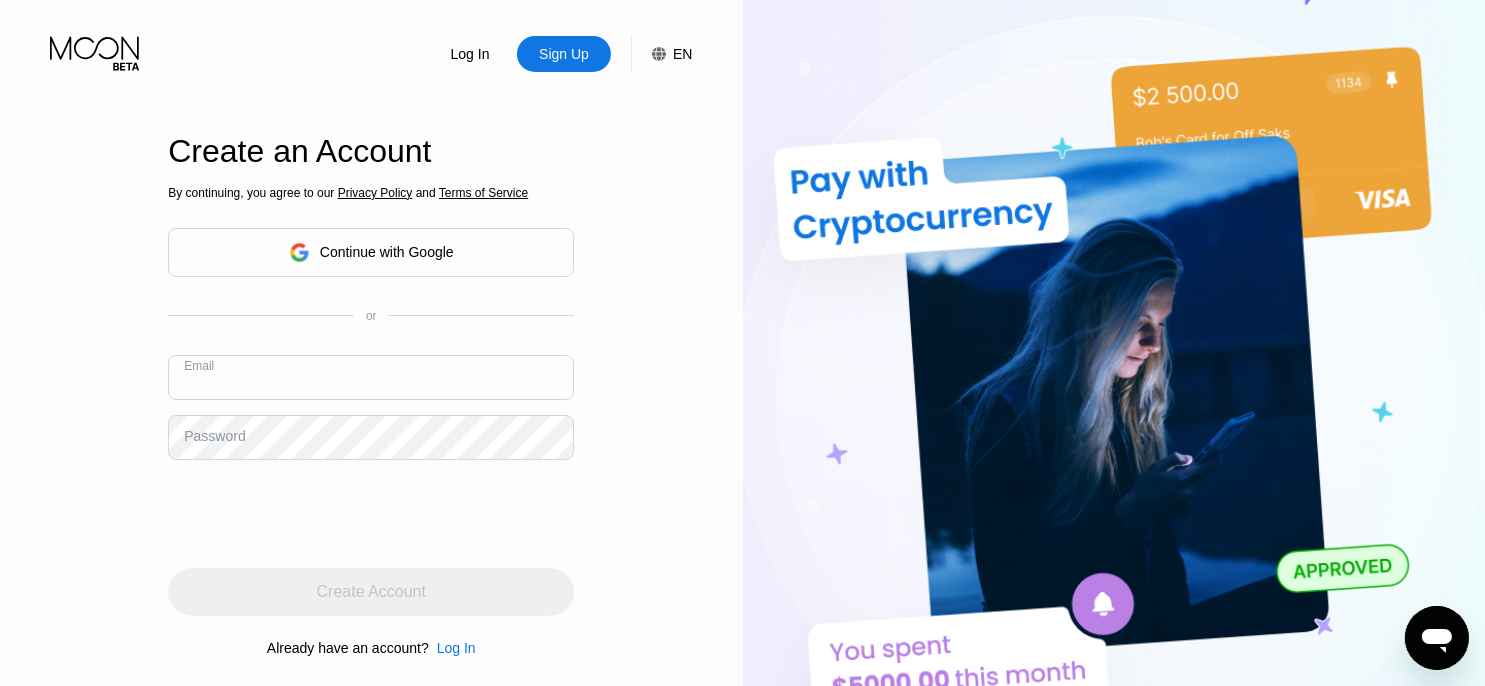 paste on "minimanymoon@gmail.com" 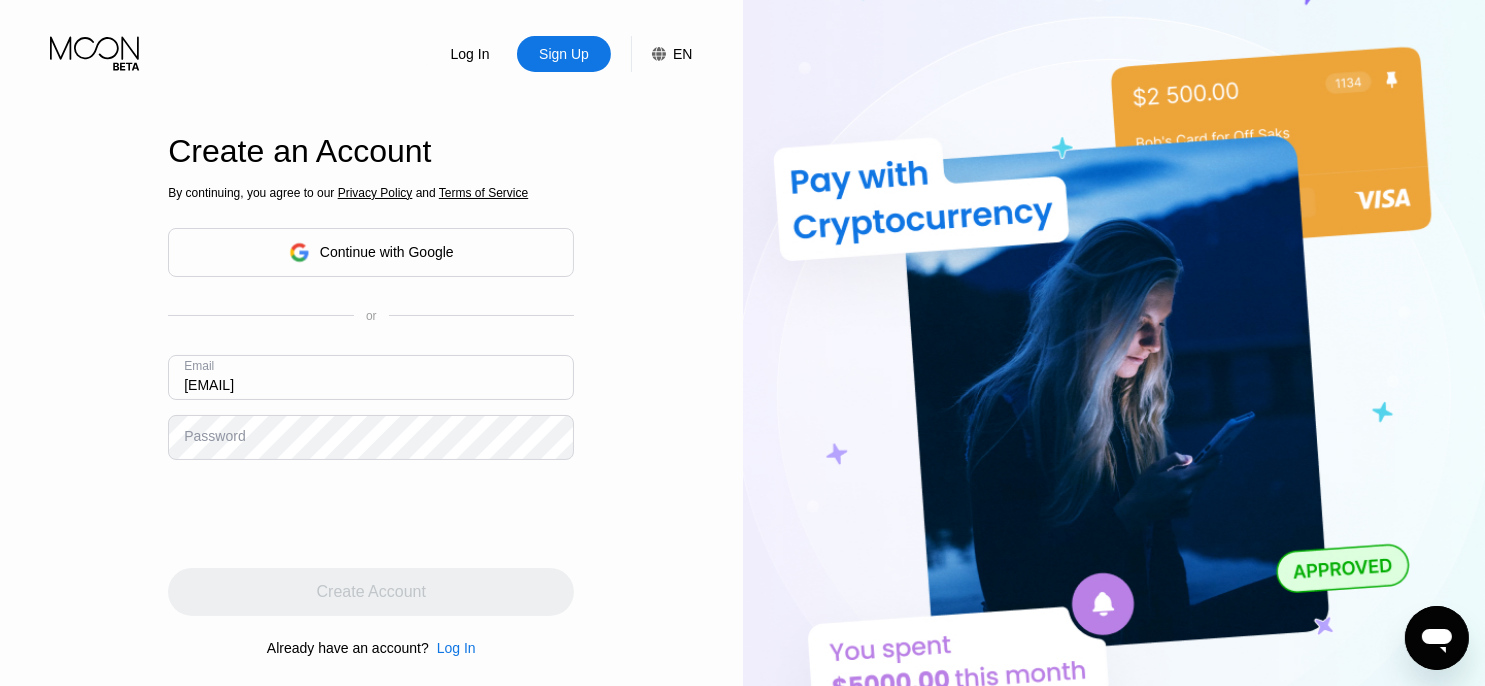 type on "minimanymoon@gmail.com" 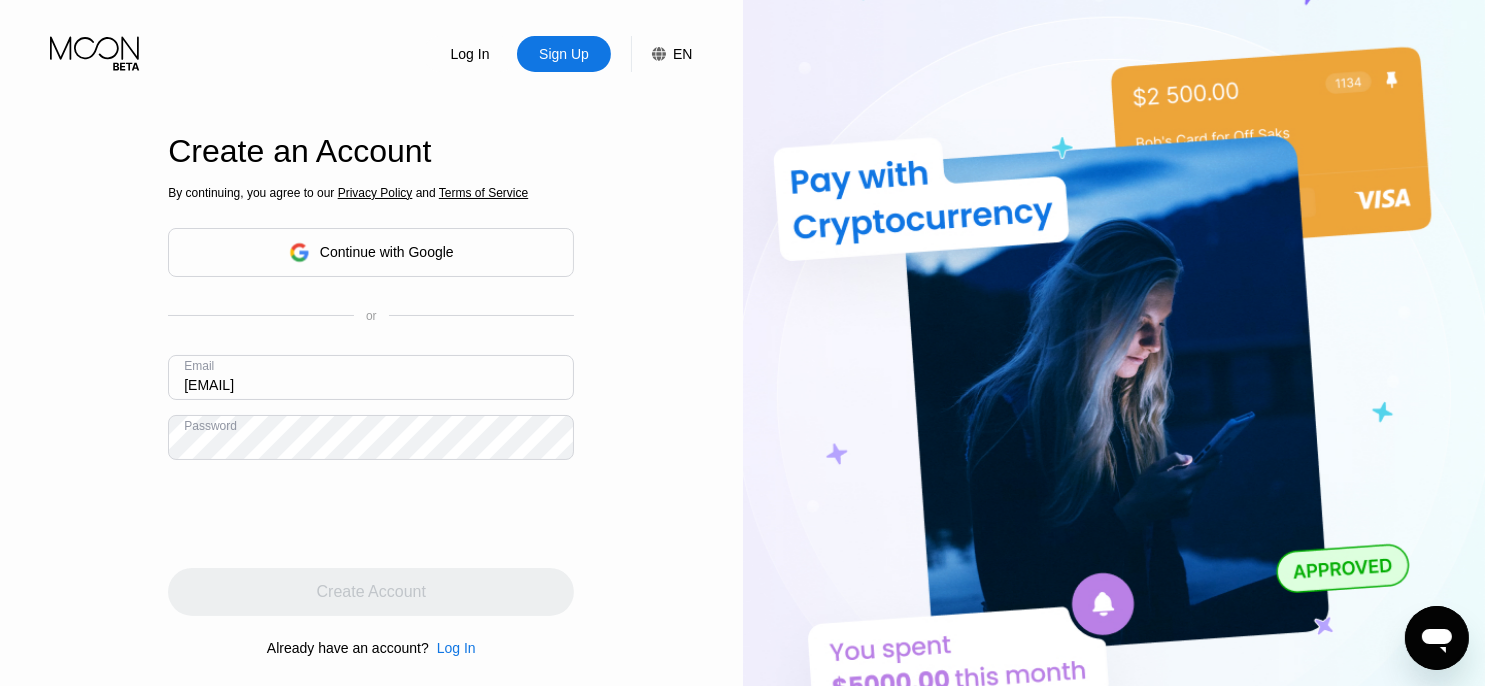 click at bounding box center [0, 686] 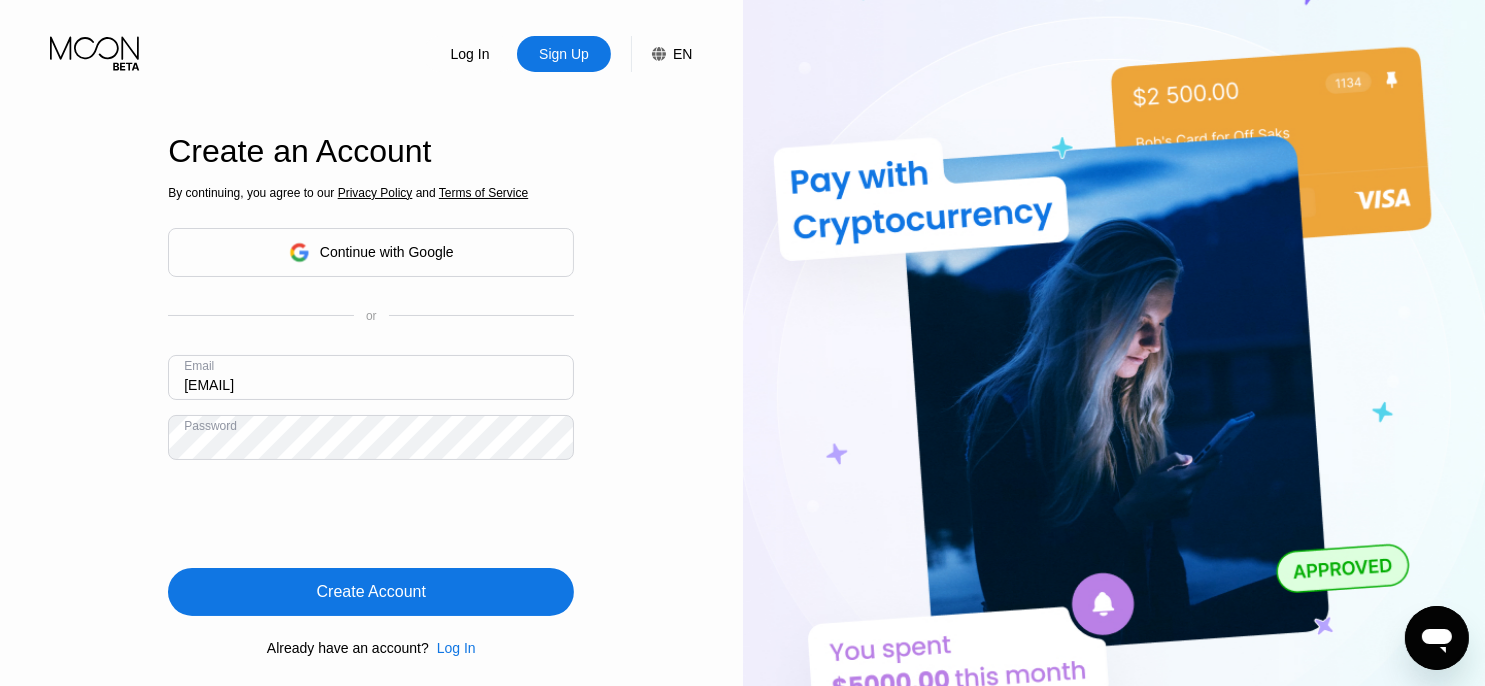 click at bounding box center (0, 686) 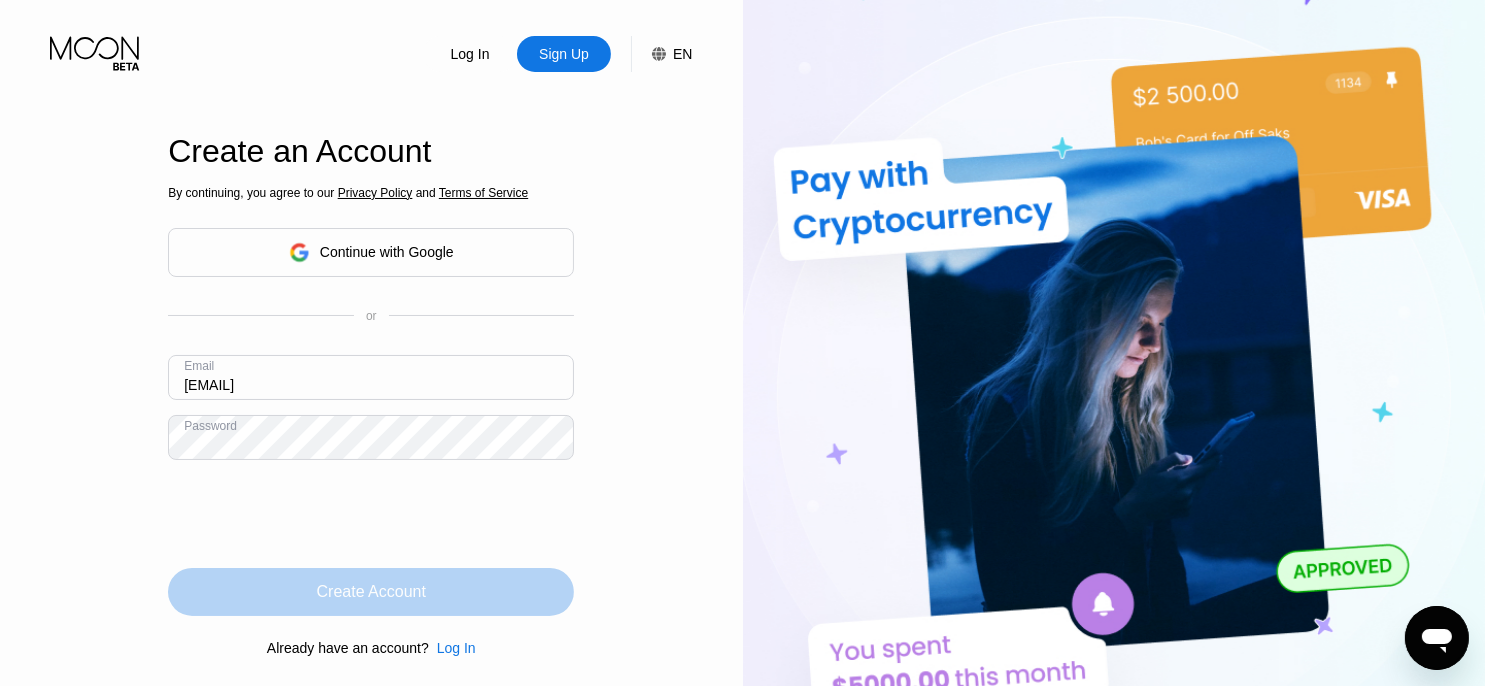 click on "Create Account" at bounding box center (371, 592) 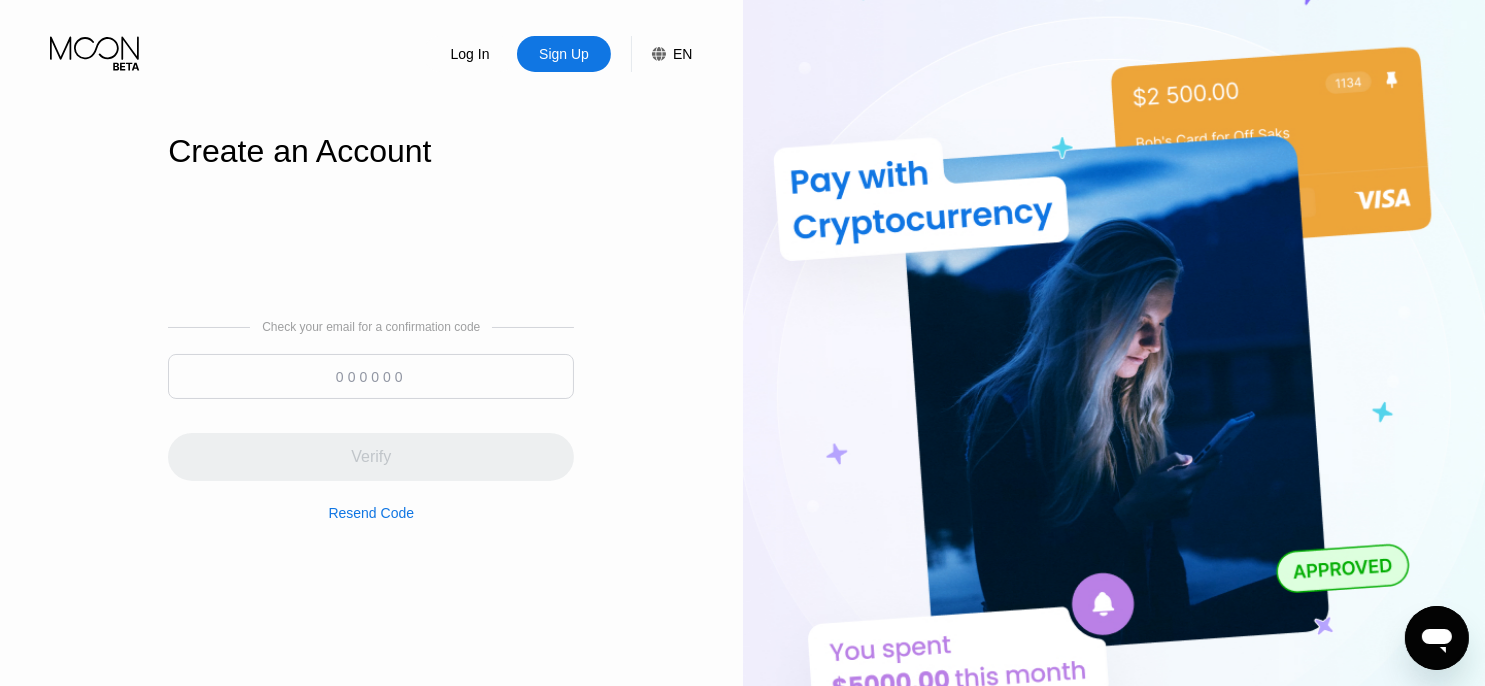 click at bounding box center [371, 376] 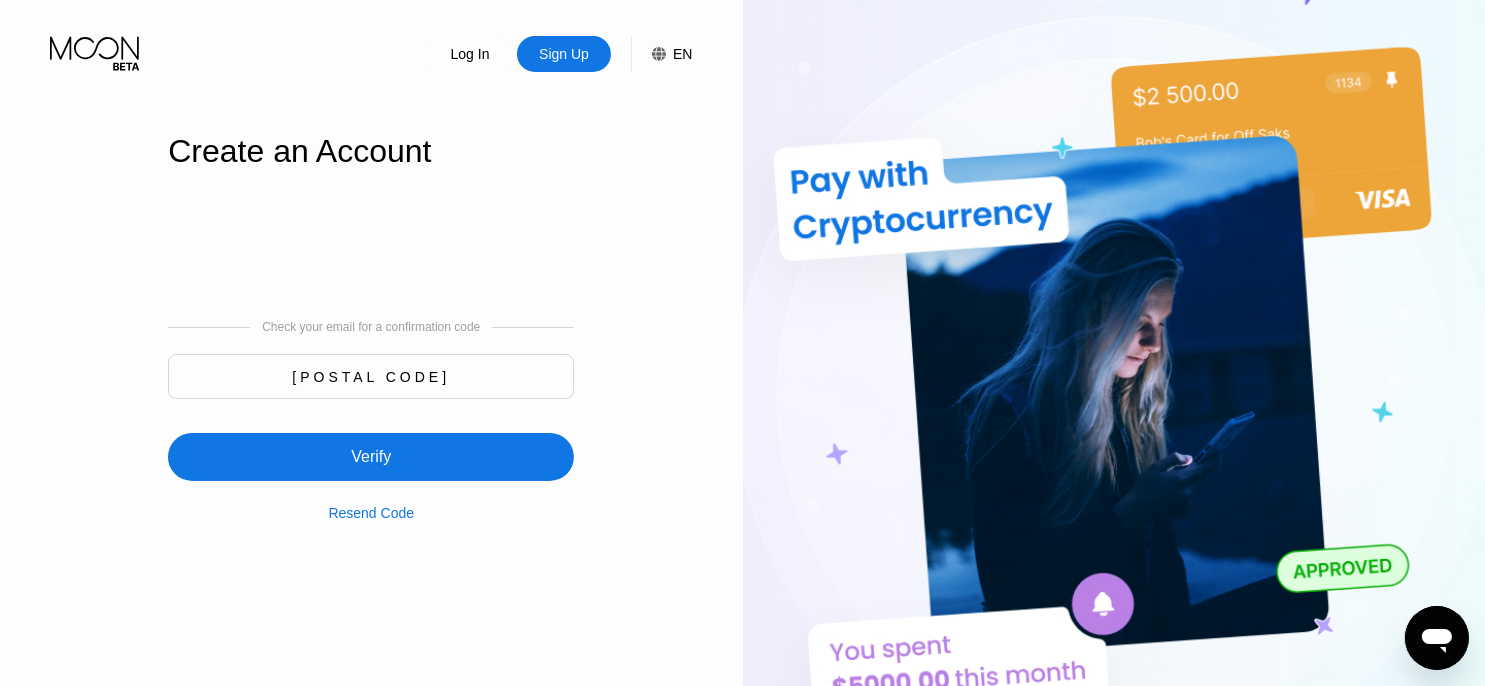 type on "027185" 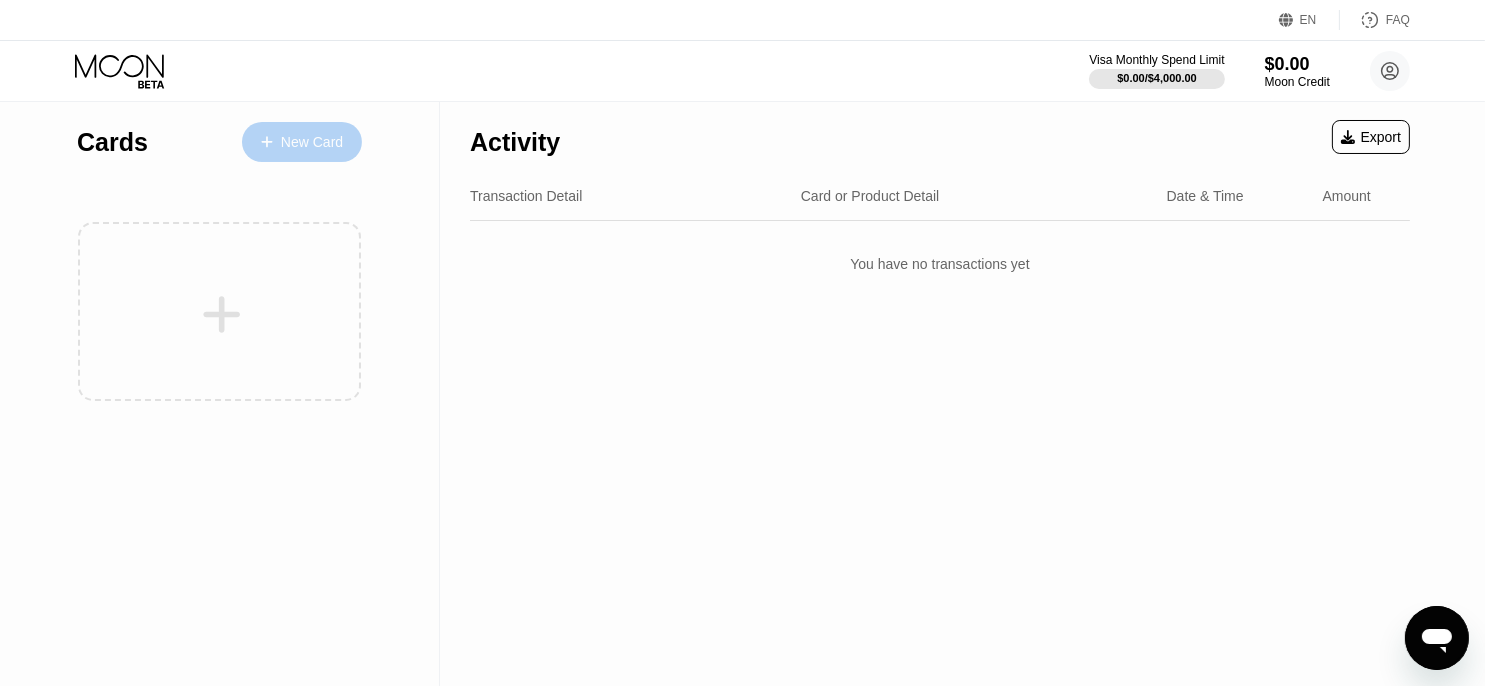 click on "New Card" at bounding box center (312, 142) 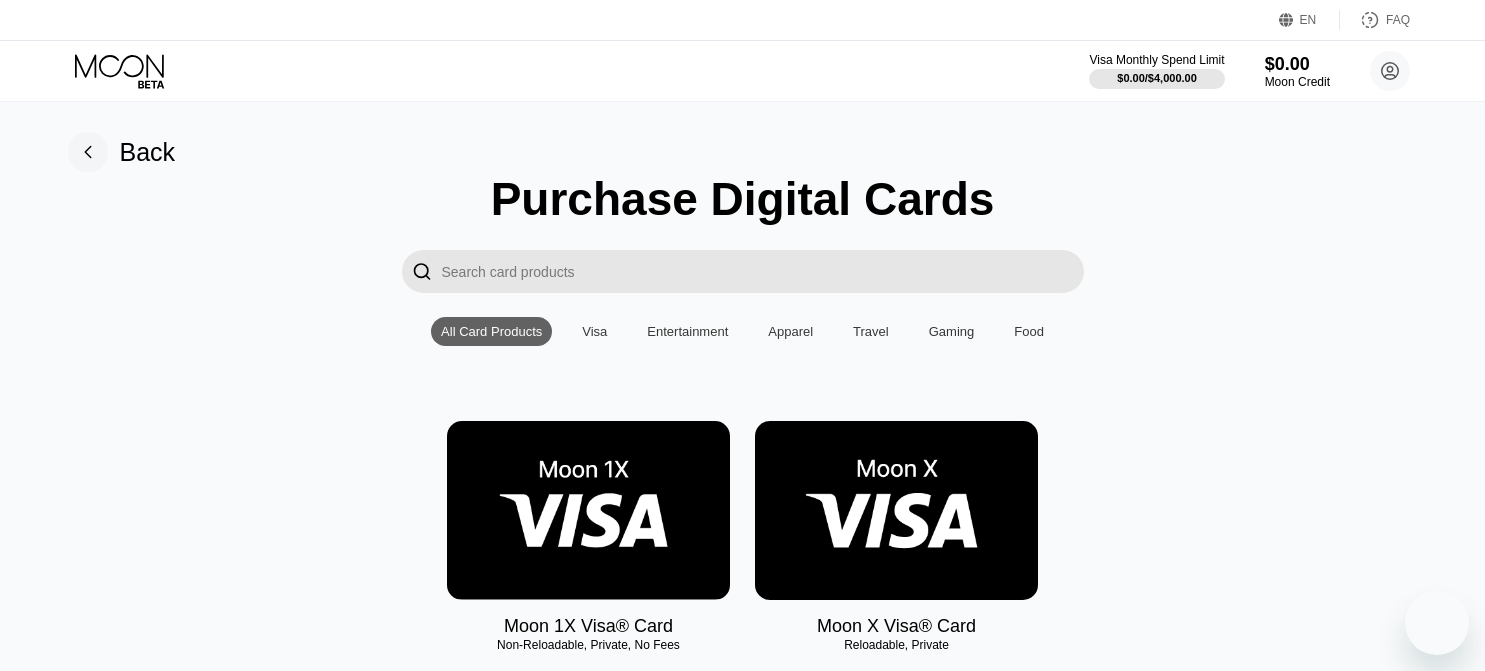 scroll, scrollTop: 0, scrollLeft: 0, axis: both 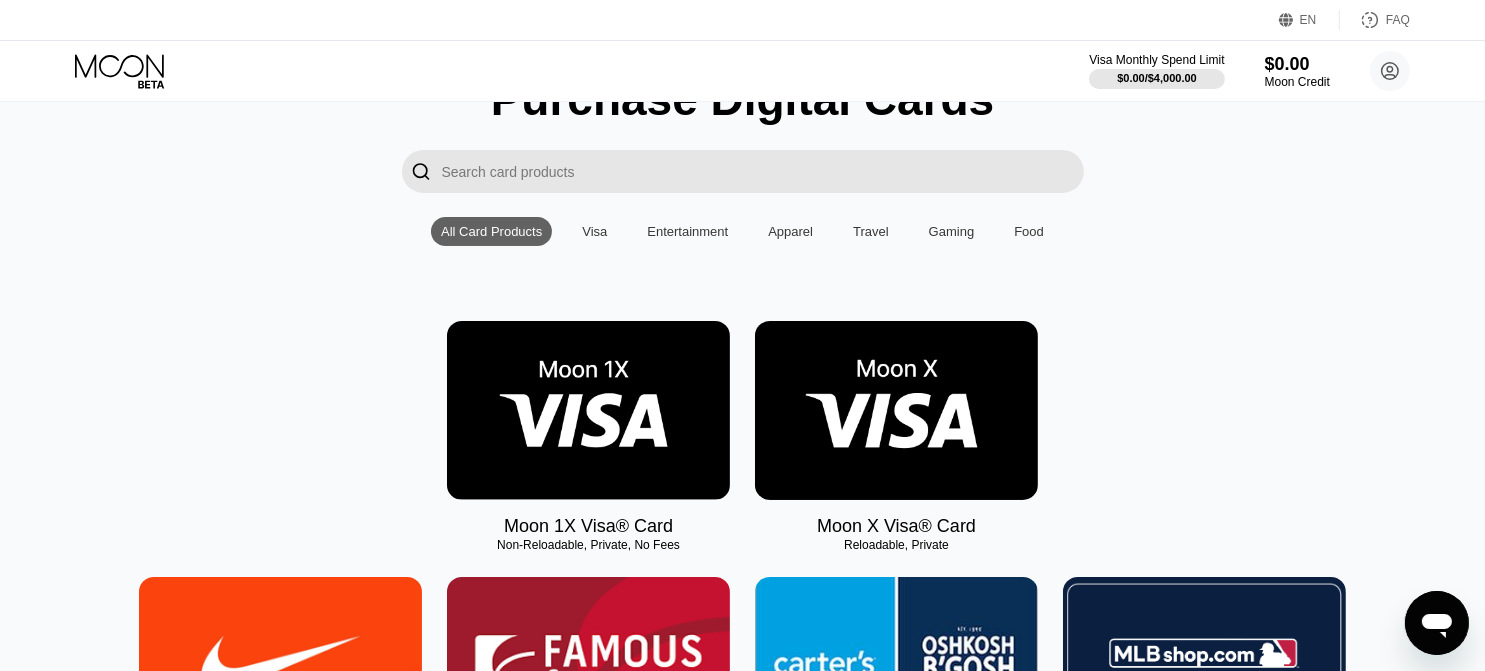click at bounding box center [896, 410] 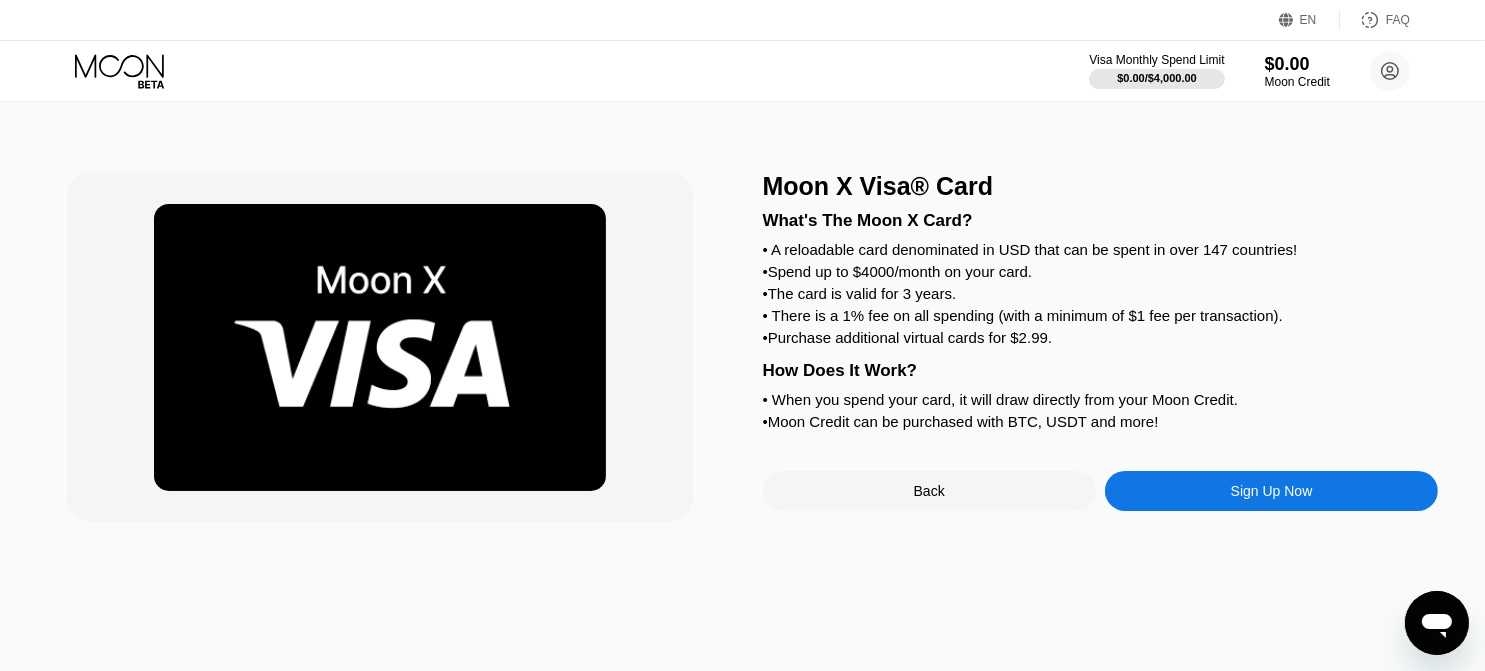 scroll, scrollTop: 0, scrollLeft: 0, axis: both 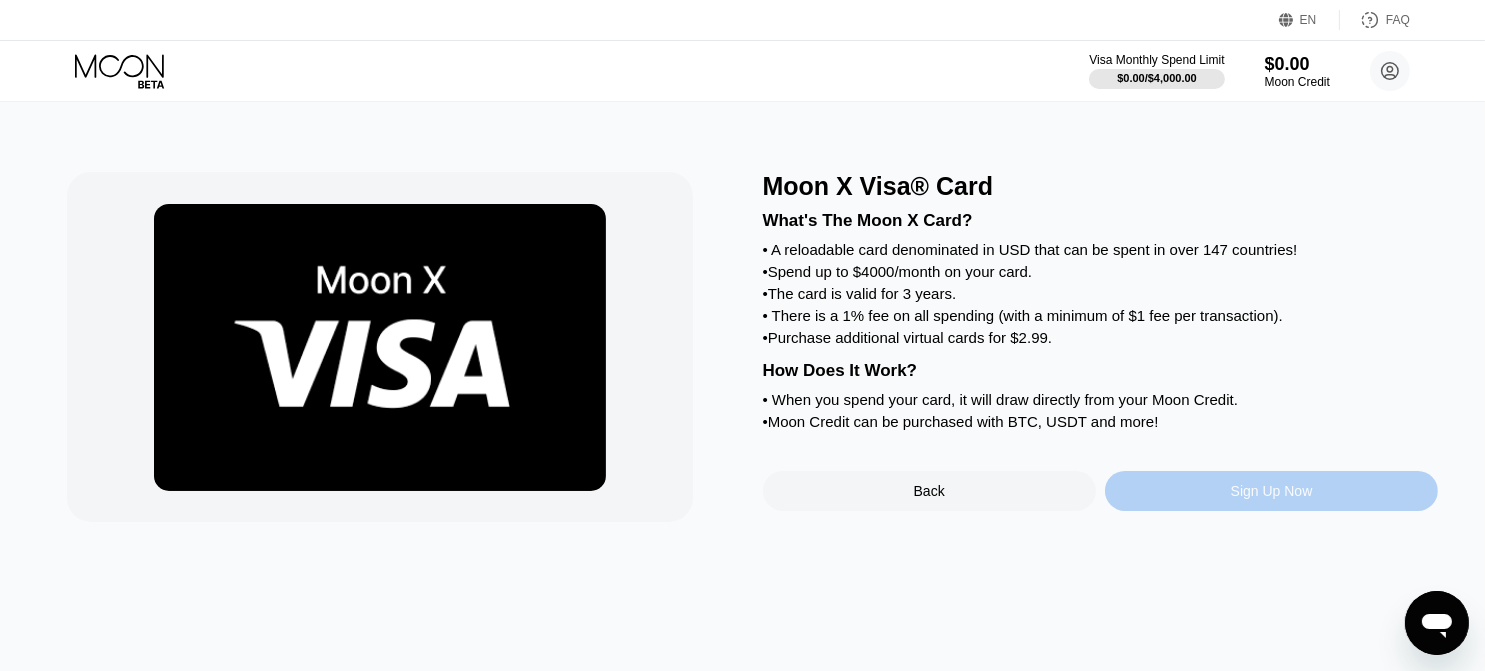 click on "Sign Up Now" at bounding box center (1272, 491) 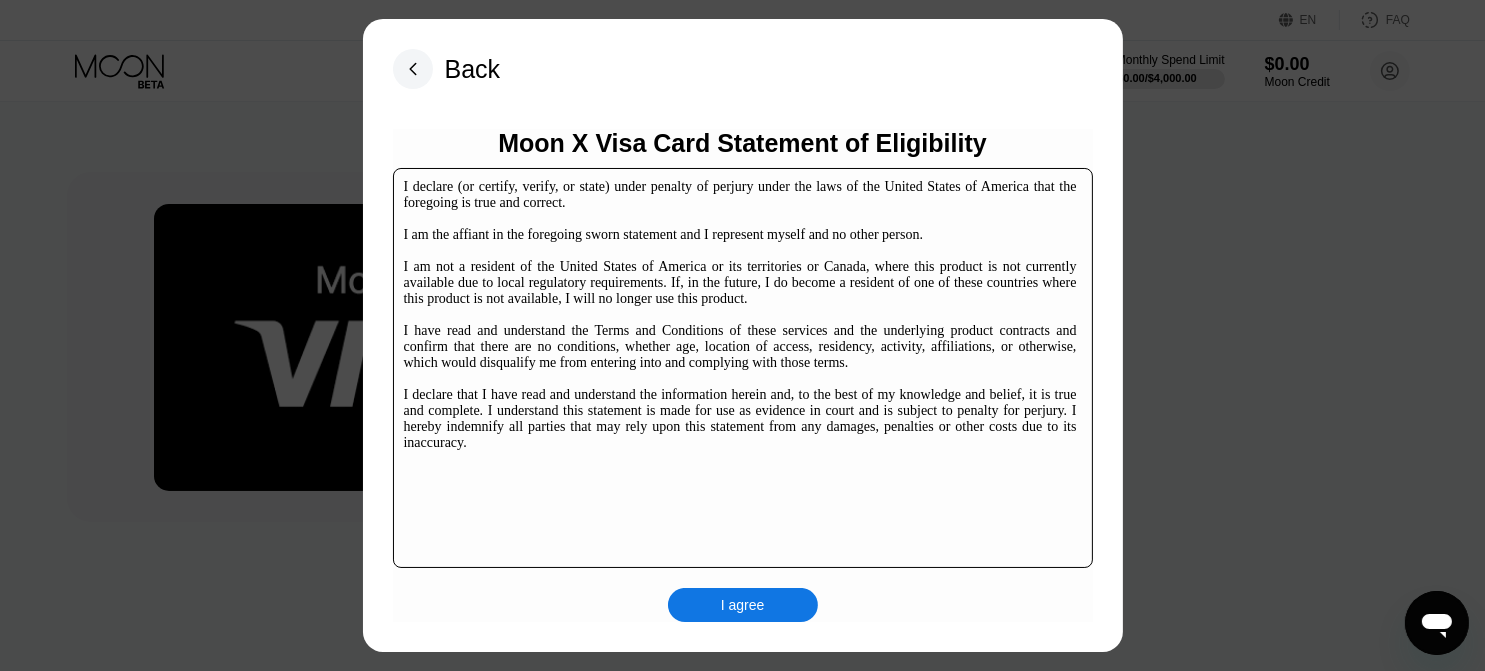 click on "I agree" at bounding box center (743, 605) 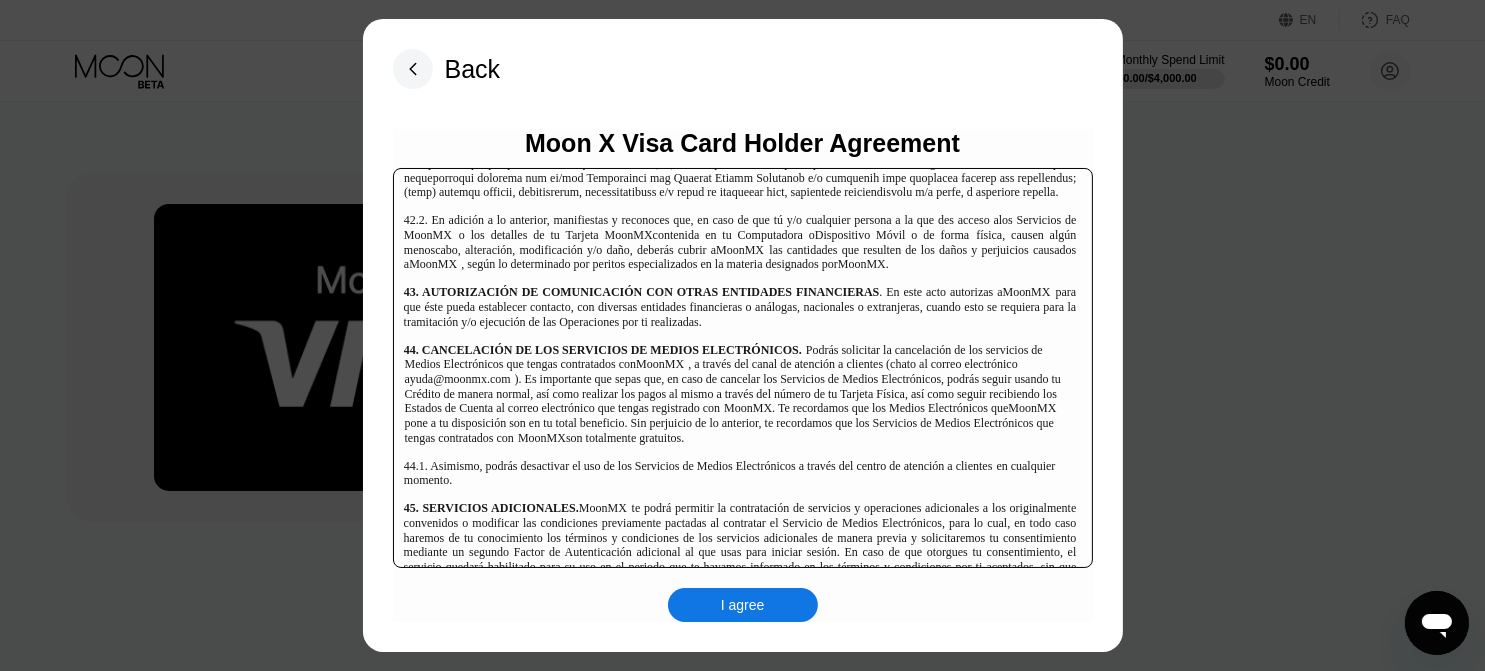scroll, scrollTop: 12807, scrollLeft: 0, axis: vertical 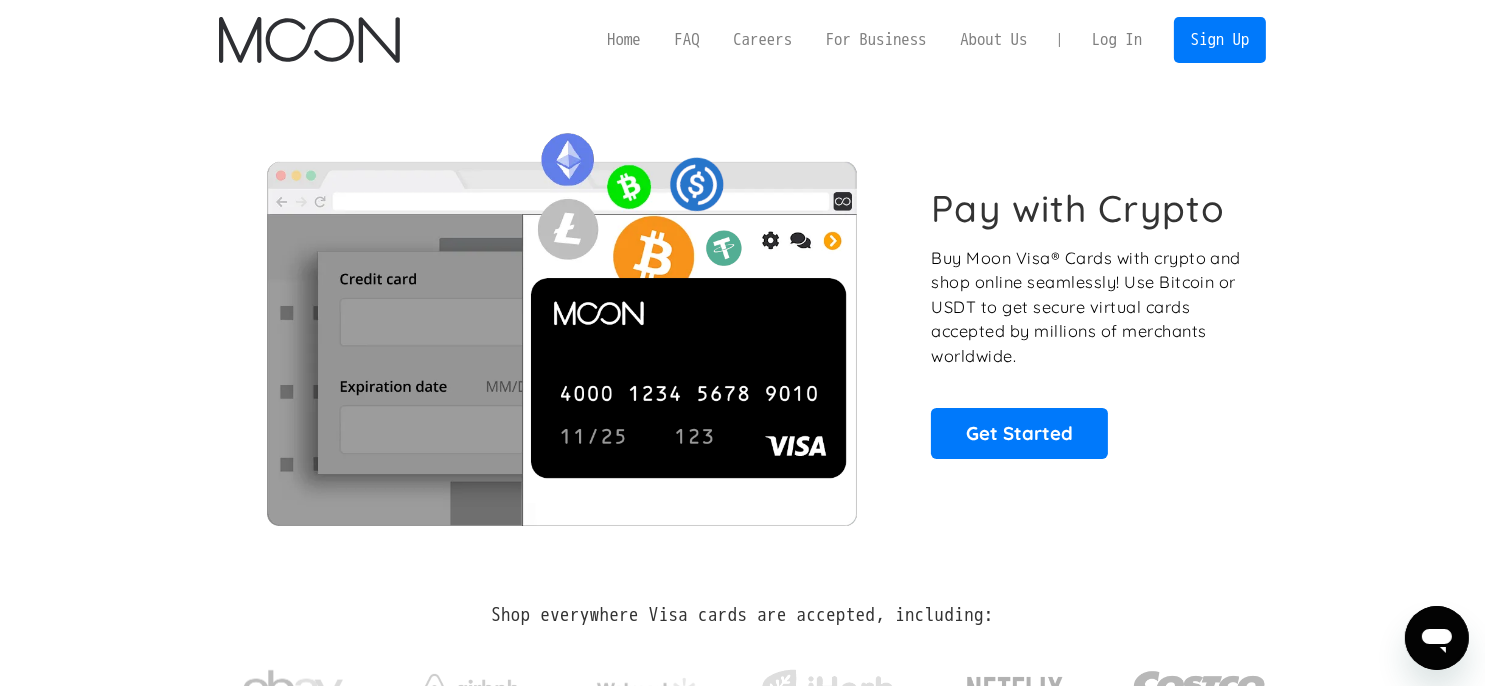click on "Log In" at bounding box center [1117, 40] 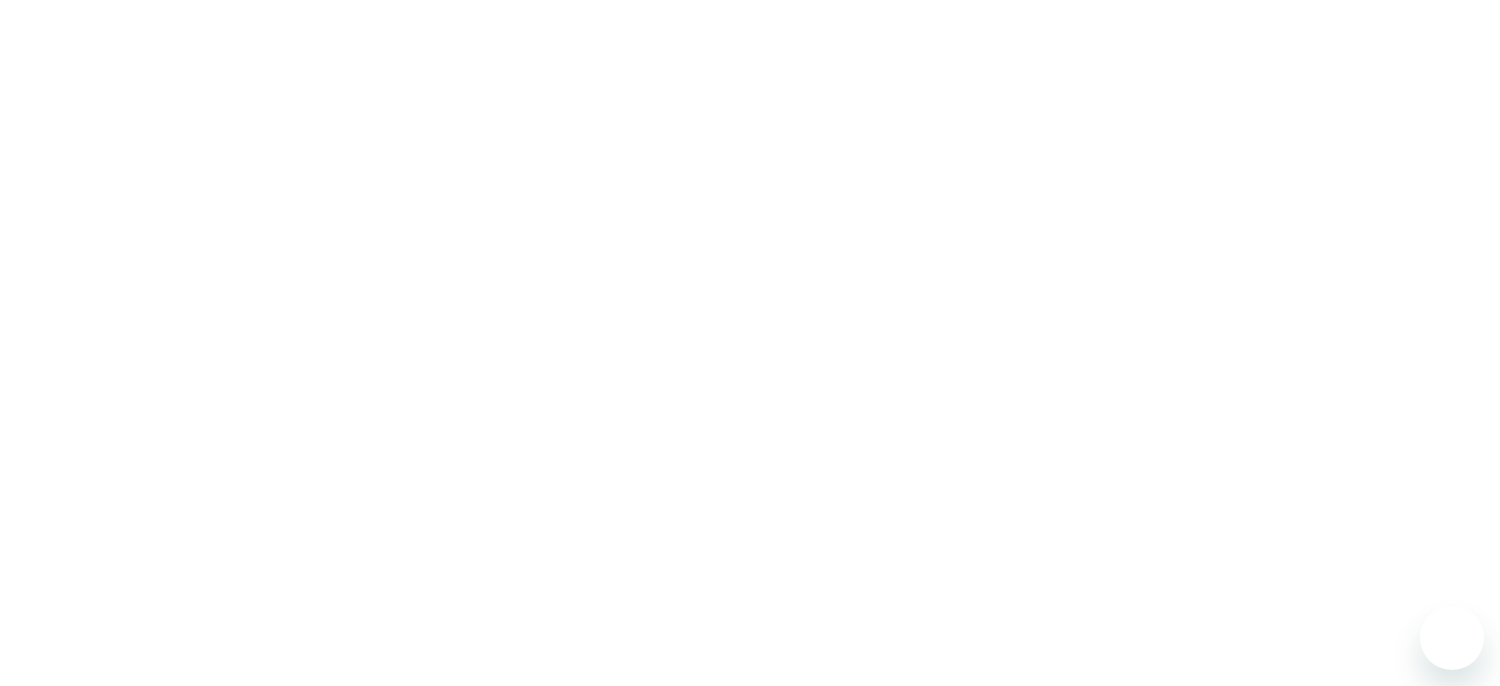 scroll, scrollTop: 0, scrollLeft: 0, axis: both 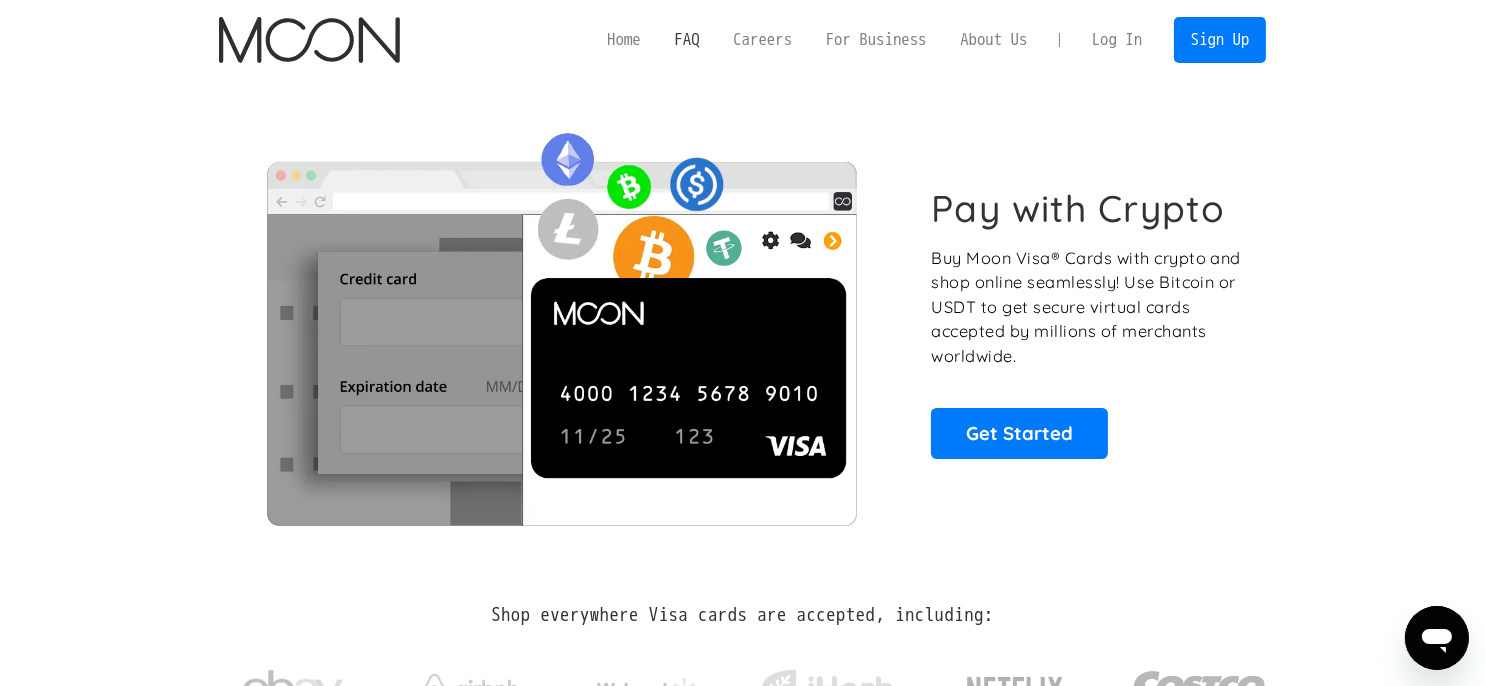 click on "FAQ" at bounding box center [687, 39] 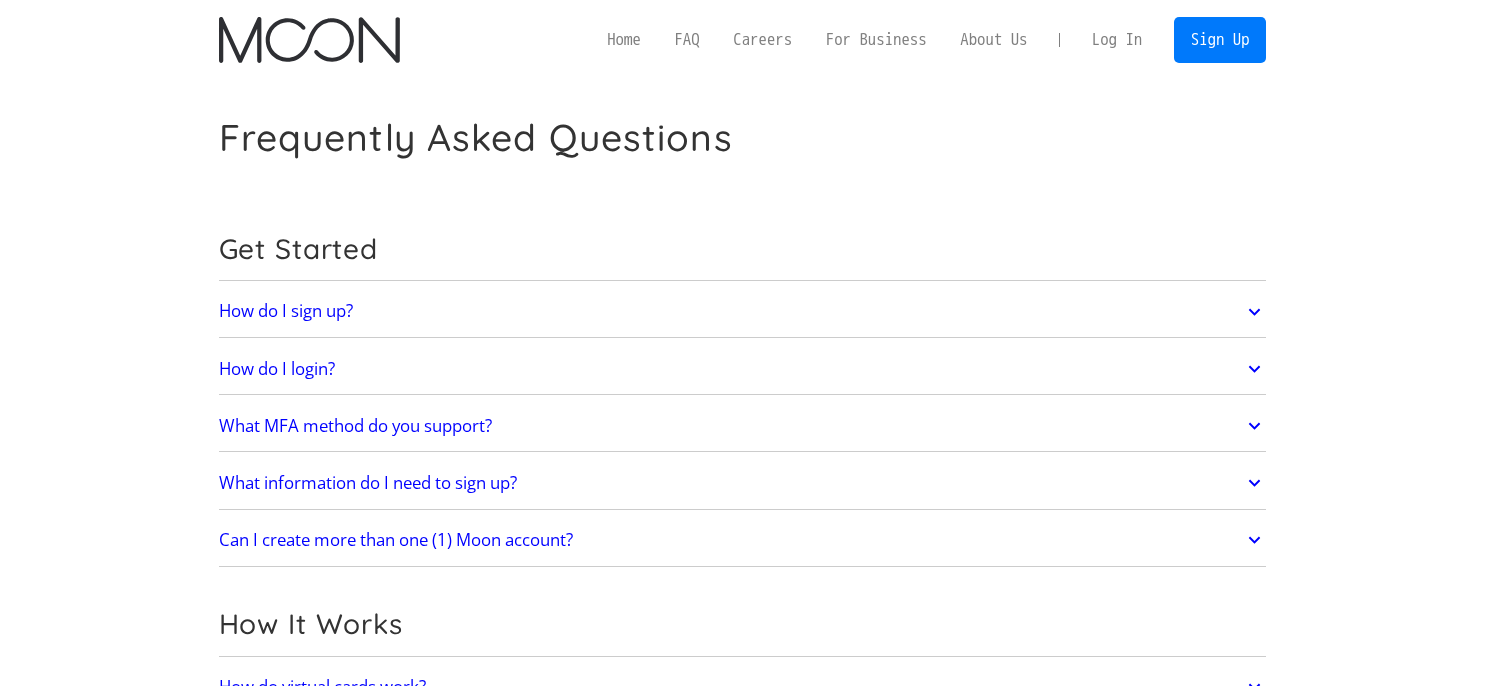 scroll, scrollTop: 0, scrollLeft: 0, axis: both 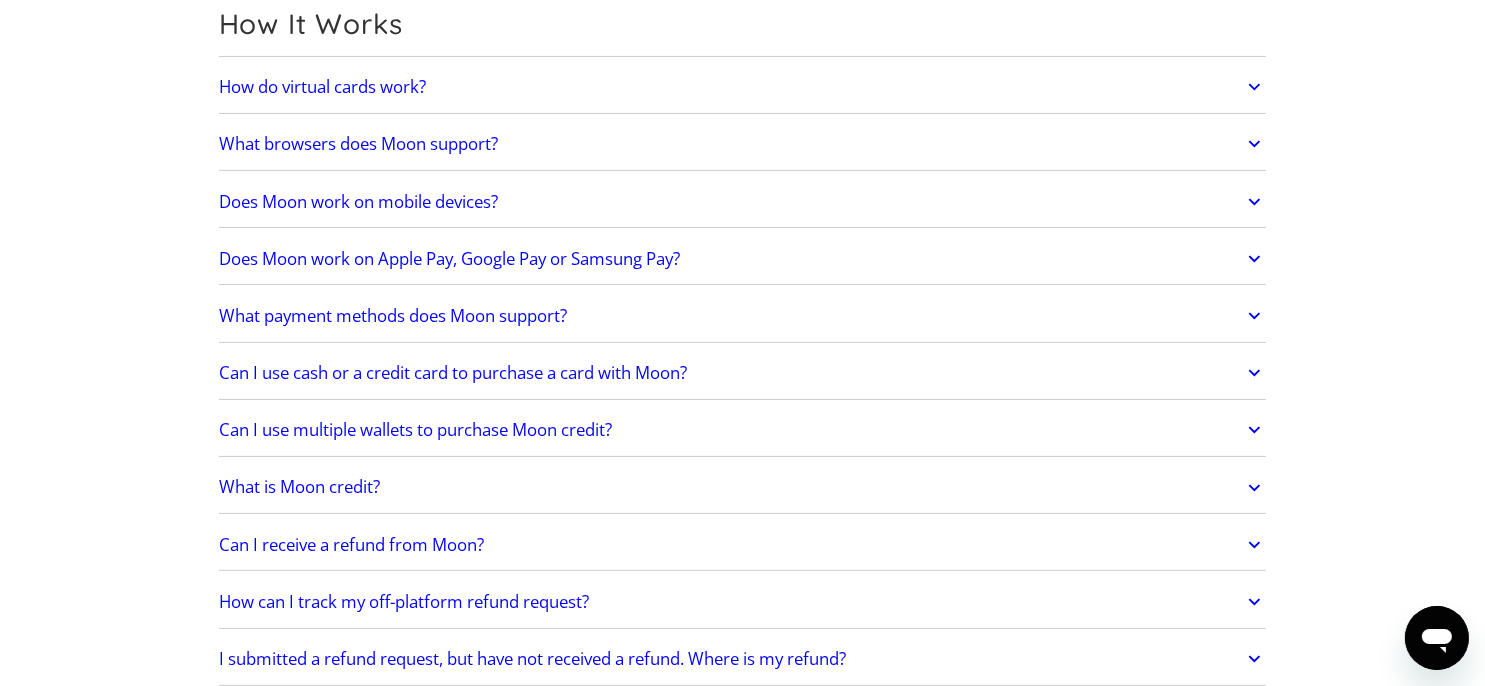 click on "What payment methods does Moon support?" at bounding box center [393, 316] 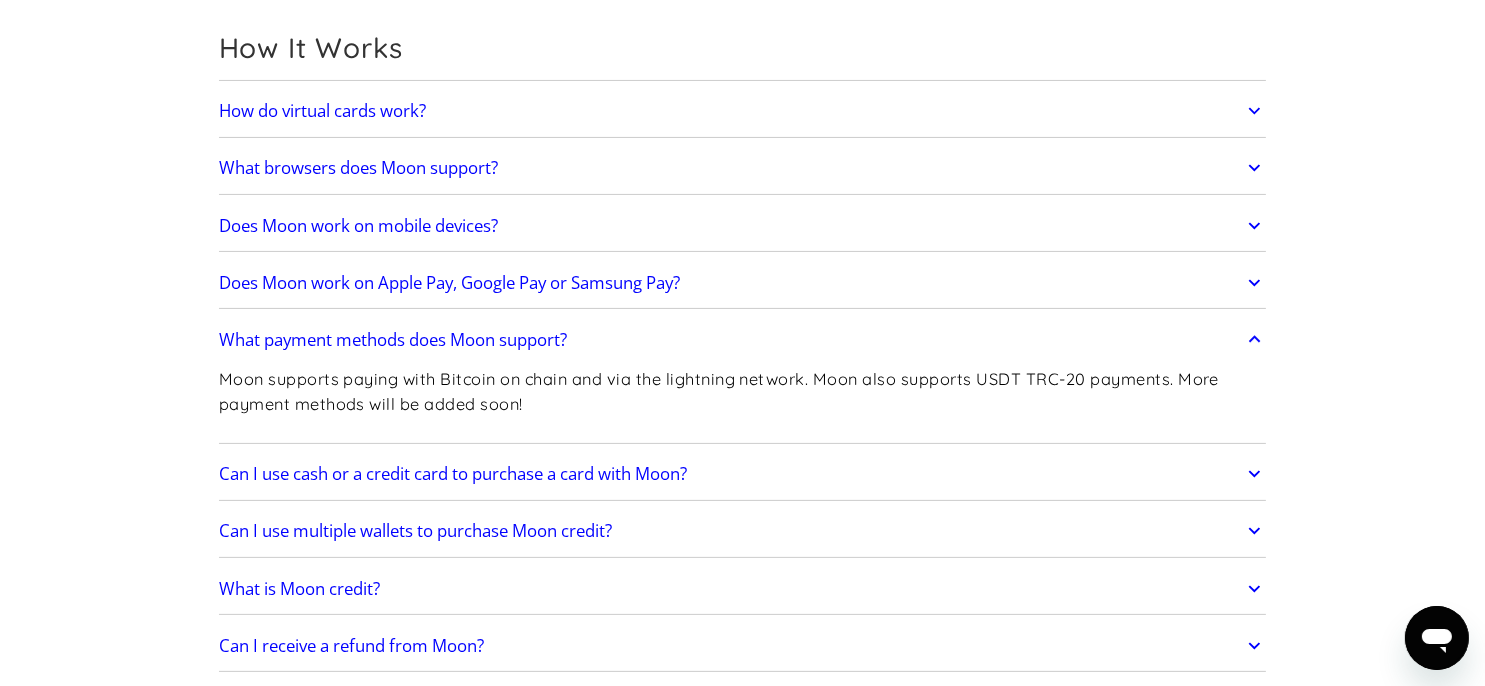 scroll, scrollTop: 500, scrollLeft: 0, axis: vertical 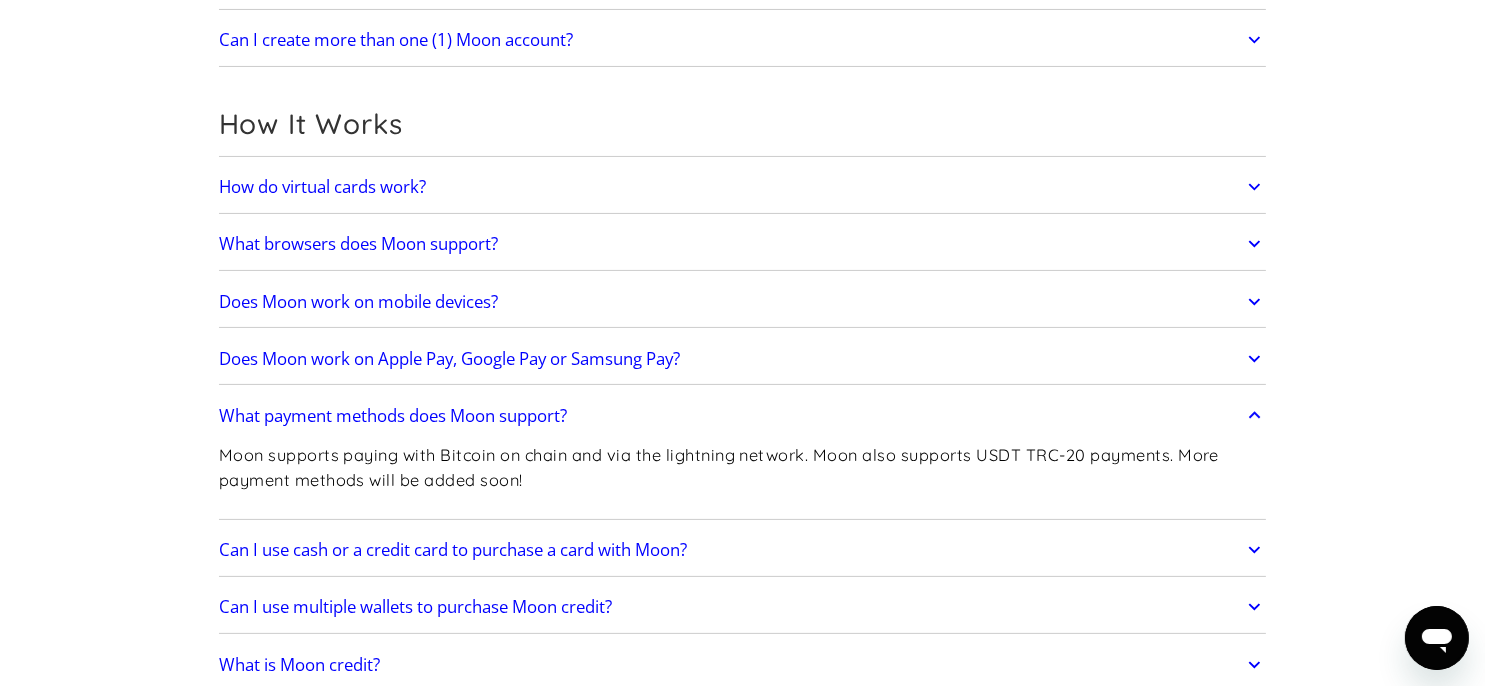 click on "How do virtual cards work?" at bounding box center [743, 187] 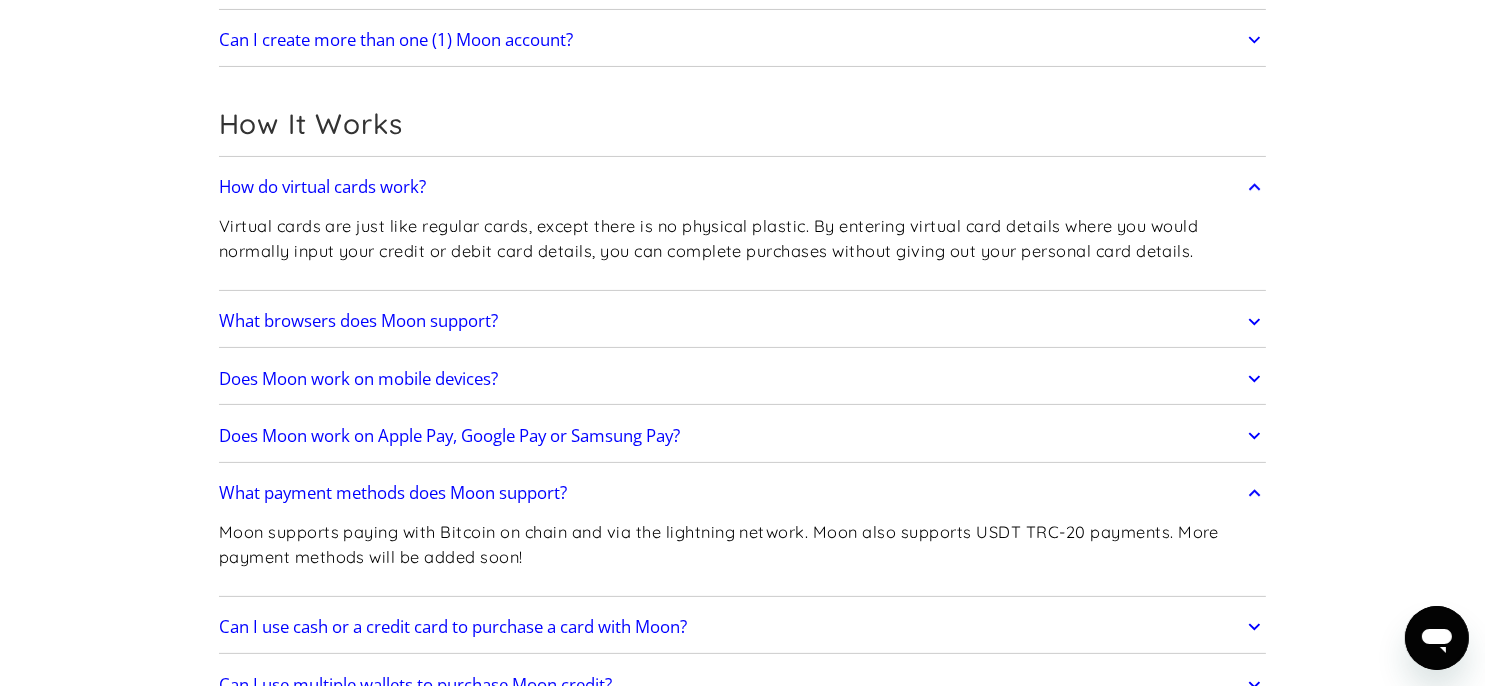 click on "How do virtual cards work?" at bounding box center [743, 187] 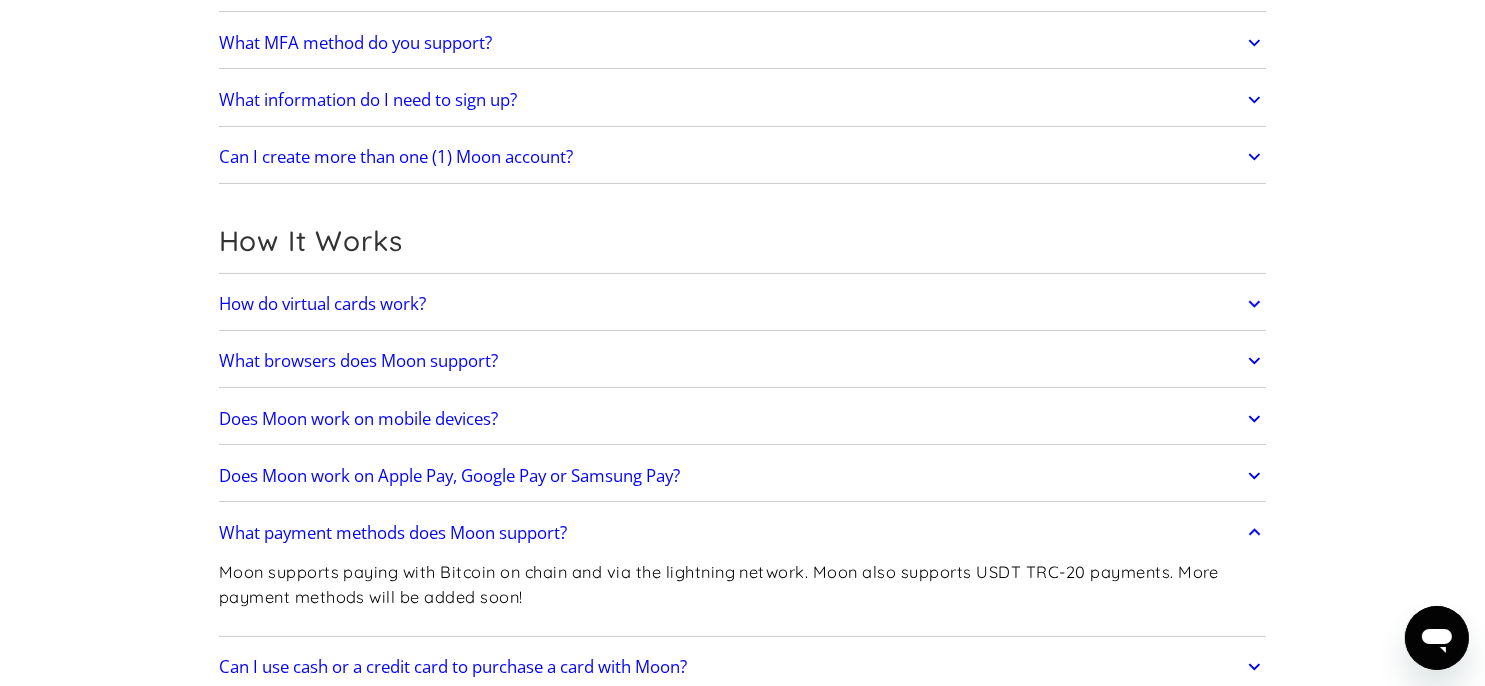 scroll, scrollTop: 400, scrollLeft: 0, axis: vertical 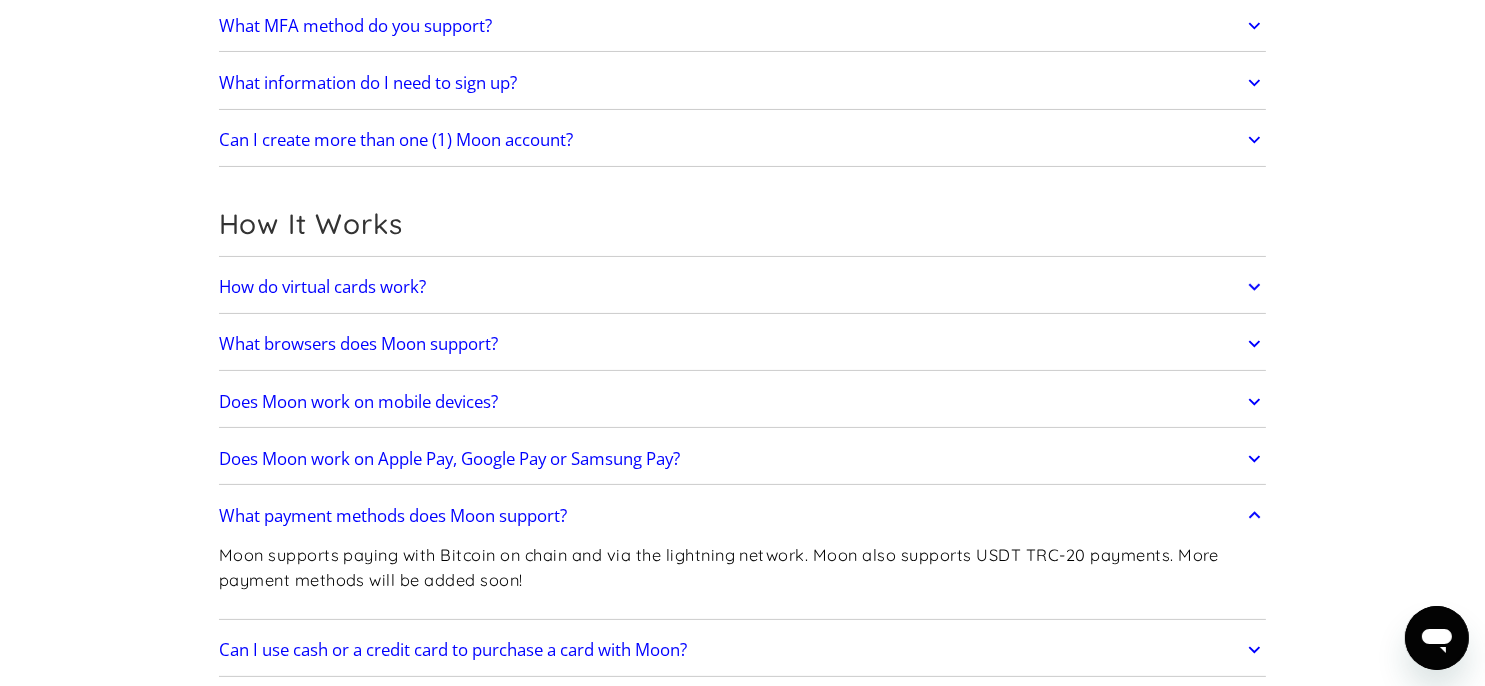 click on "Does Moon work on mobile devices?" at bounding box center (743, 402) 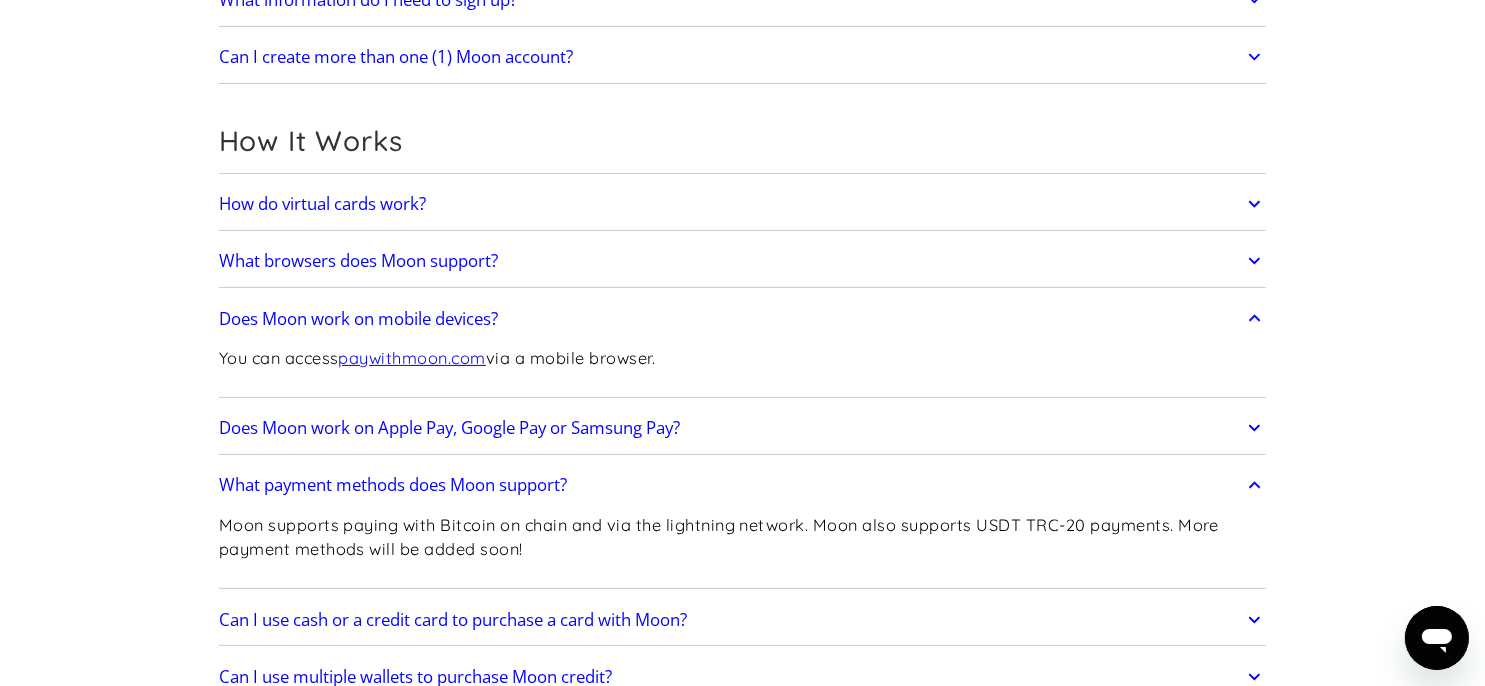 scroll, scrollTop: 500, scrollLeft: 0, axis: vertical 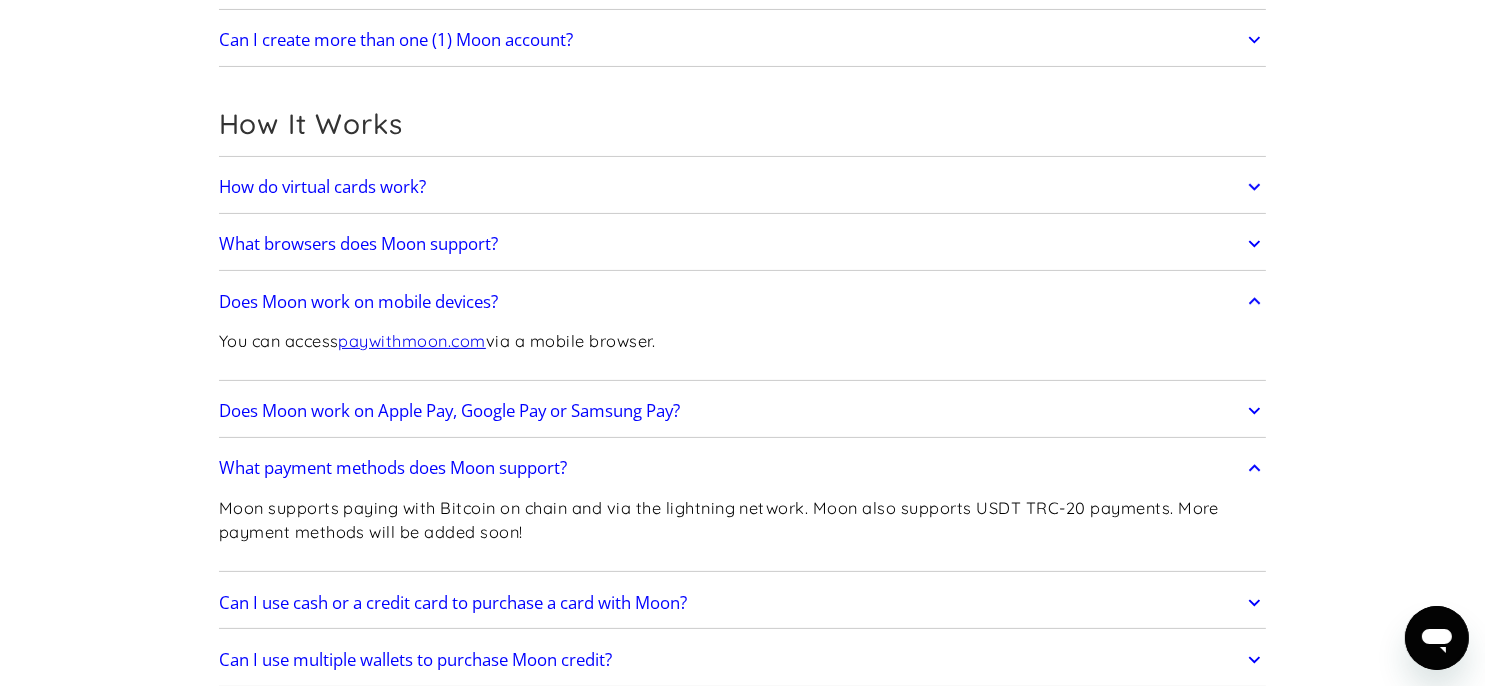 click on "Does Moon work on Apple Pay, Google Pay or Samsung Pay?" at bounding box center [743, 411] 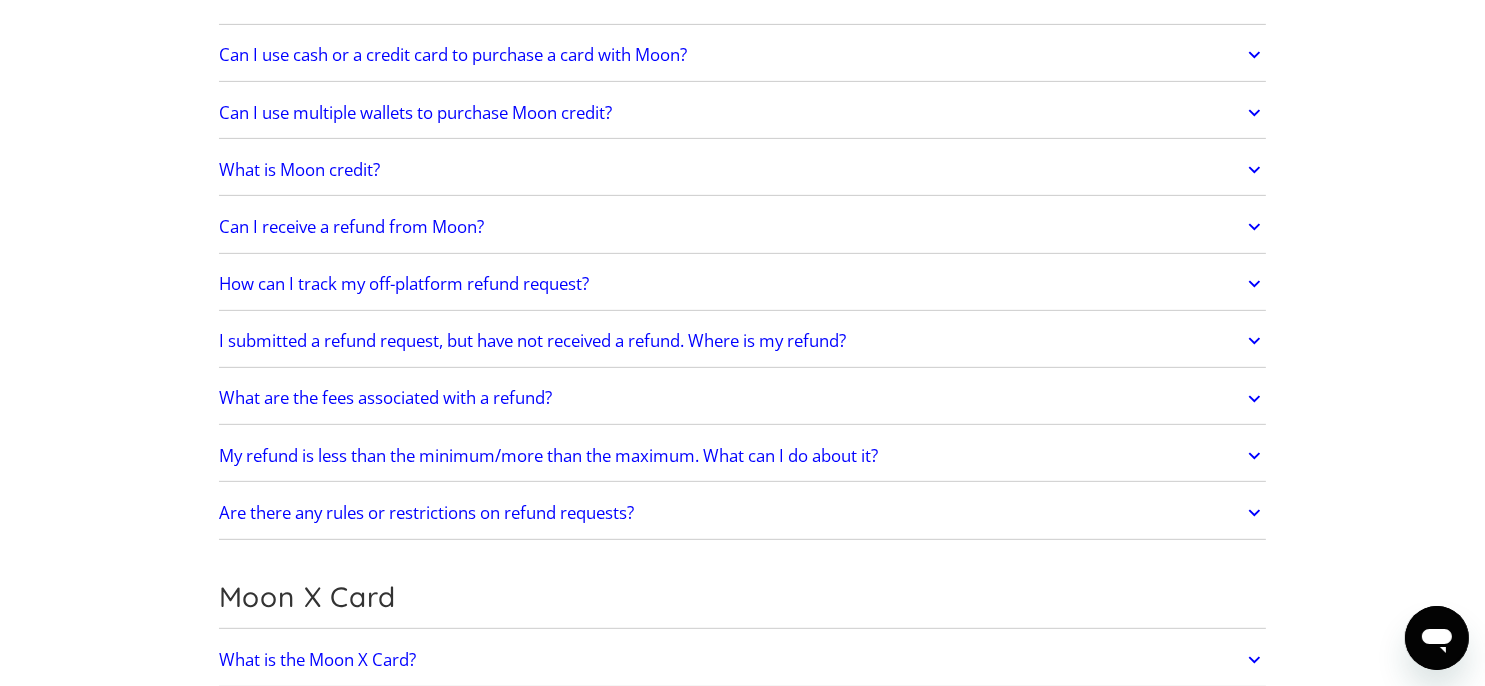 scroll, scrollTop: 1400, scrollLeft: 0, axis: vertical 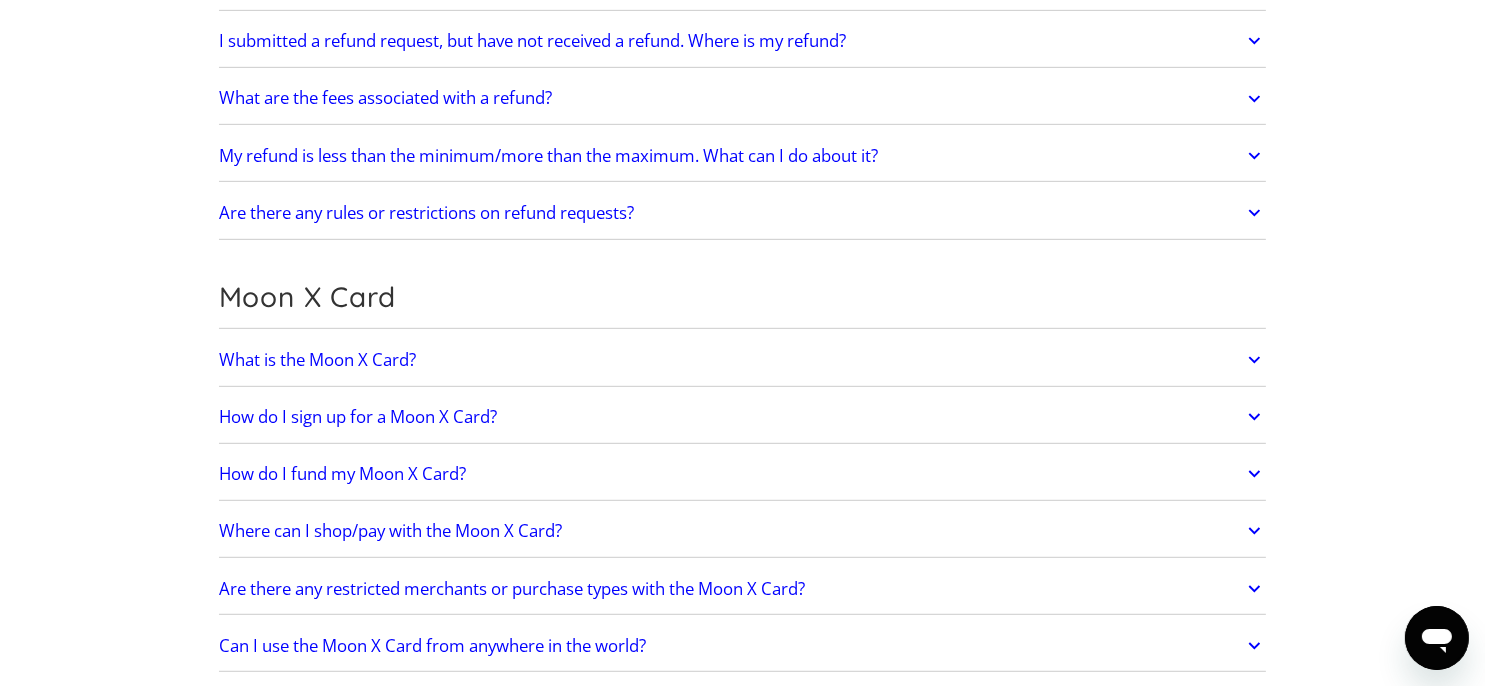 click on "What is the Moon X Card?" at bounding box center (743, 360) 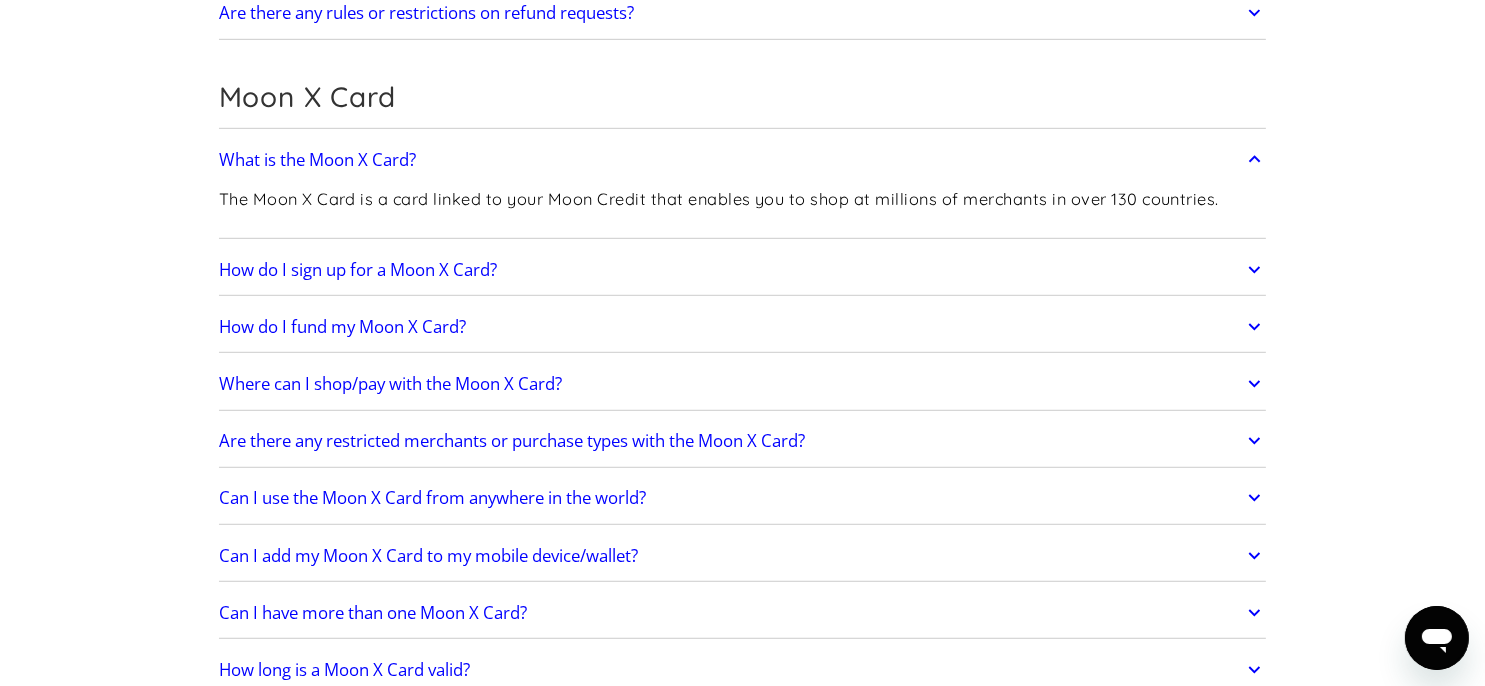 scroll, scrollTop: 1800, scrollLeft: 0, axis: vertical 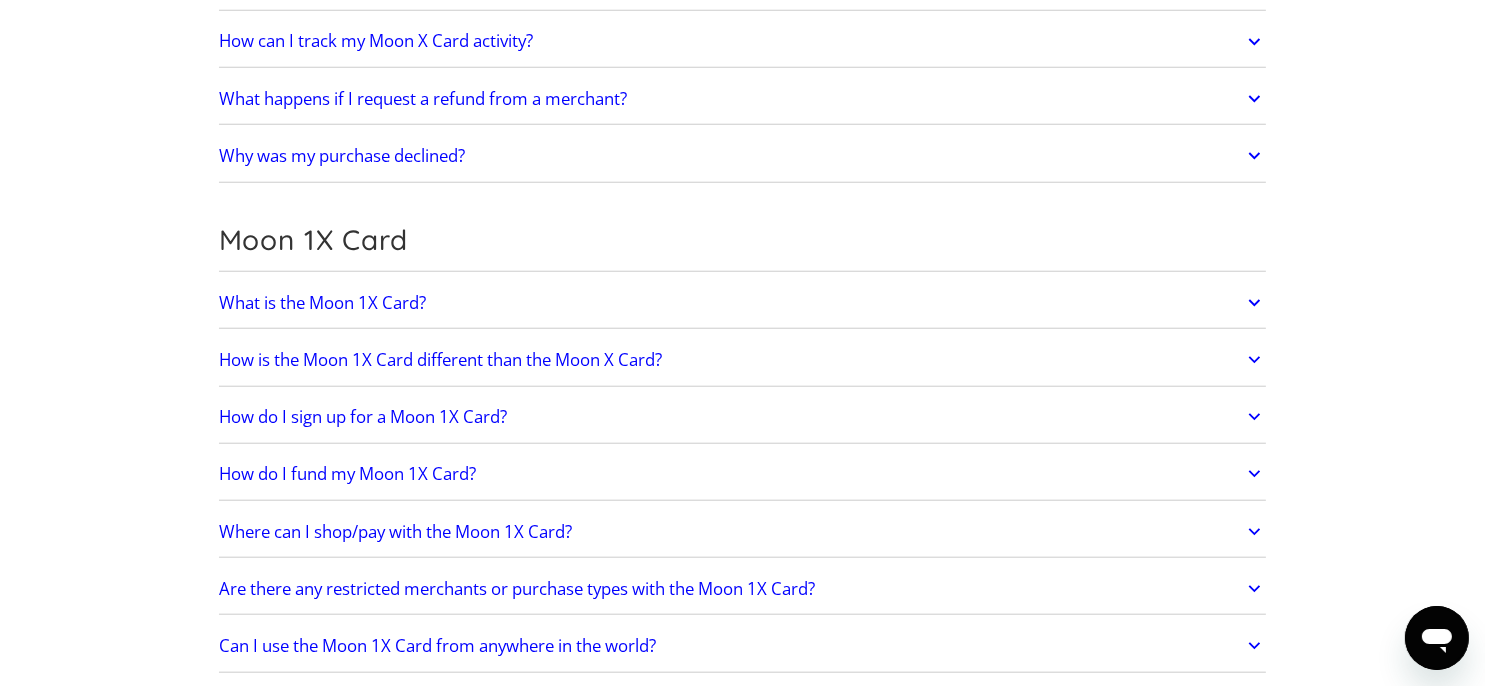 click on "Moon 1X Card
What is the Moon 1X Card? The Moon 1X Card is a single-load card that enables you to shop at millions of merchants across the US.
How is the Moon 1X Card different than the Moon X Card? There are a few unique features of the Moon 1X Card: It's single-load: you add funds to it once. It's non-reloadable. You can add a maximum of $1,000 per card. It's available for users in the US. It is non-refundable. It can be used to shop at millions of US merchants.
How do I sign up for a Moon 1X Card?  It's simple: Create a Moon account. Select "New Card". In the list of cards, select "Moon 1X Card". Review the Terms & Conditions and click "Purchase card now". Follow the steps to complete your purchase.
How do I fund my Moon 1X Card? Moon 1X Cards can be purchased with Bitcoin via on-chain or lightning, USDT, or with your Moon Credit balance.  NOTE: The Moon 1X Card is NOT linked to your Moon Credit balance. It can only be funded once per card.
Where can I shop/pay with the Moon 1X Card?
Yes!" at bounding box center (743, 651) 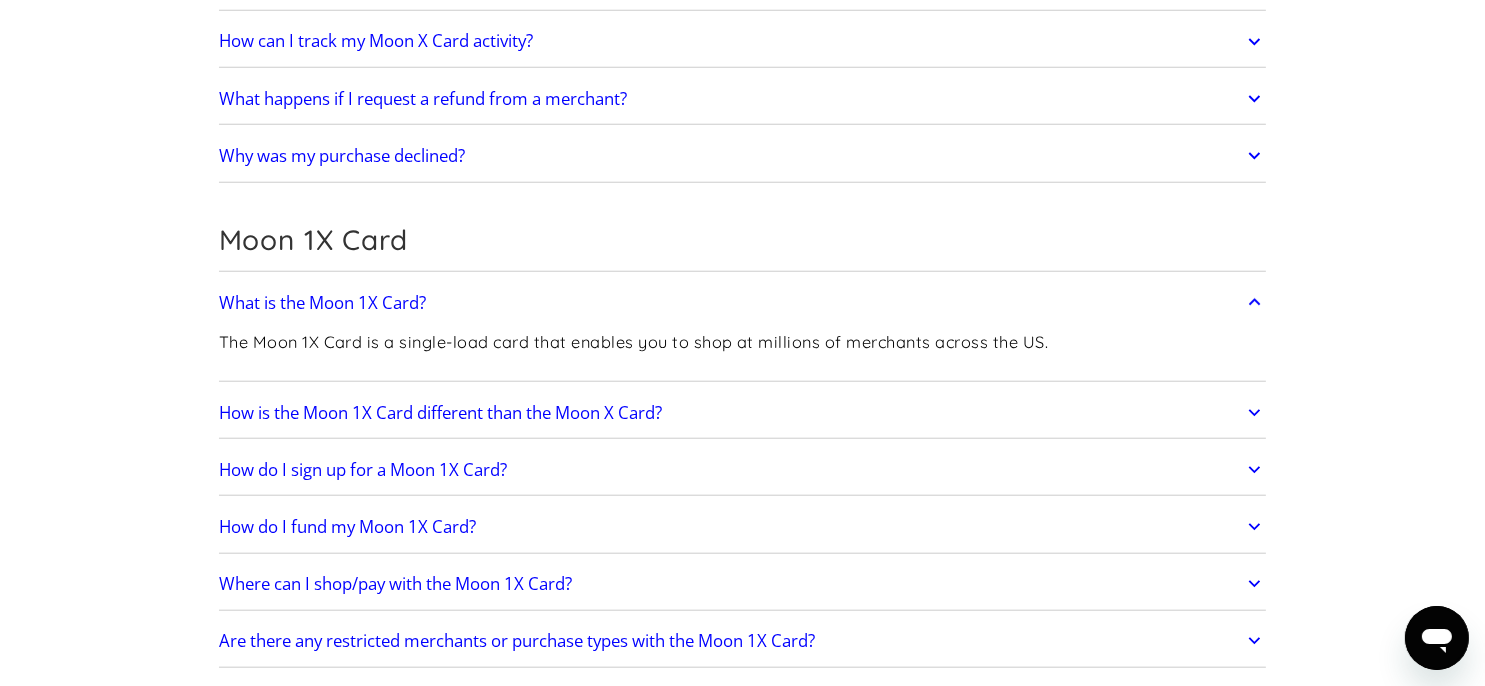 click on "How is the Moon 1X Card different than the Moon X Card?" at bounding box center (440, 413) 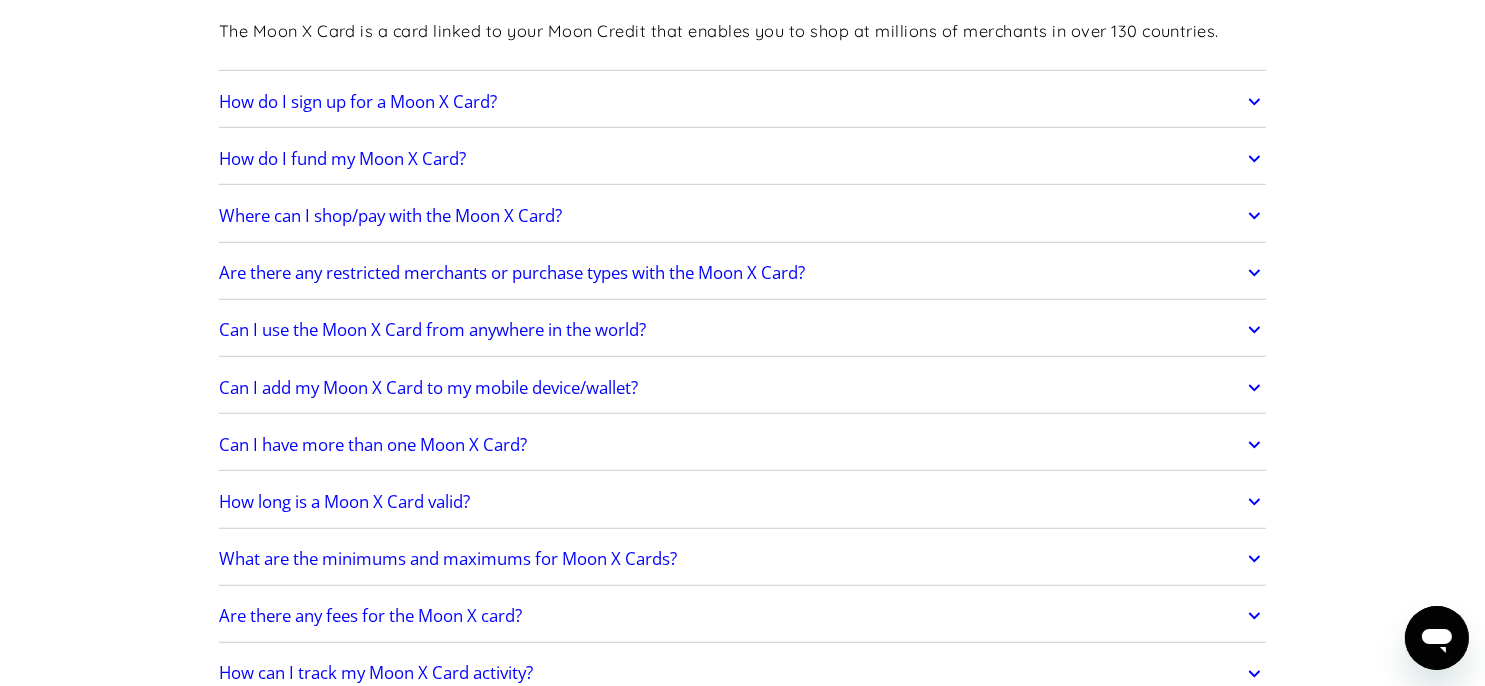 scroll, scrollTop: 1600, scrollLeft: 0, axis: vertical 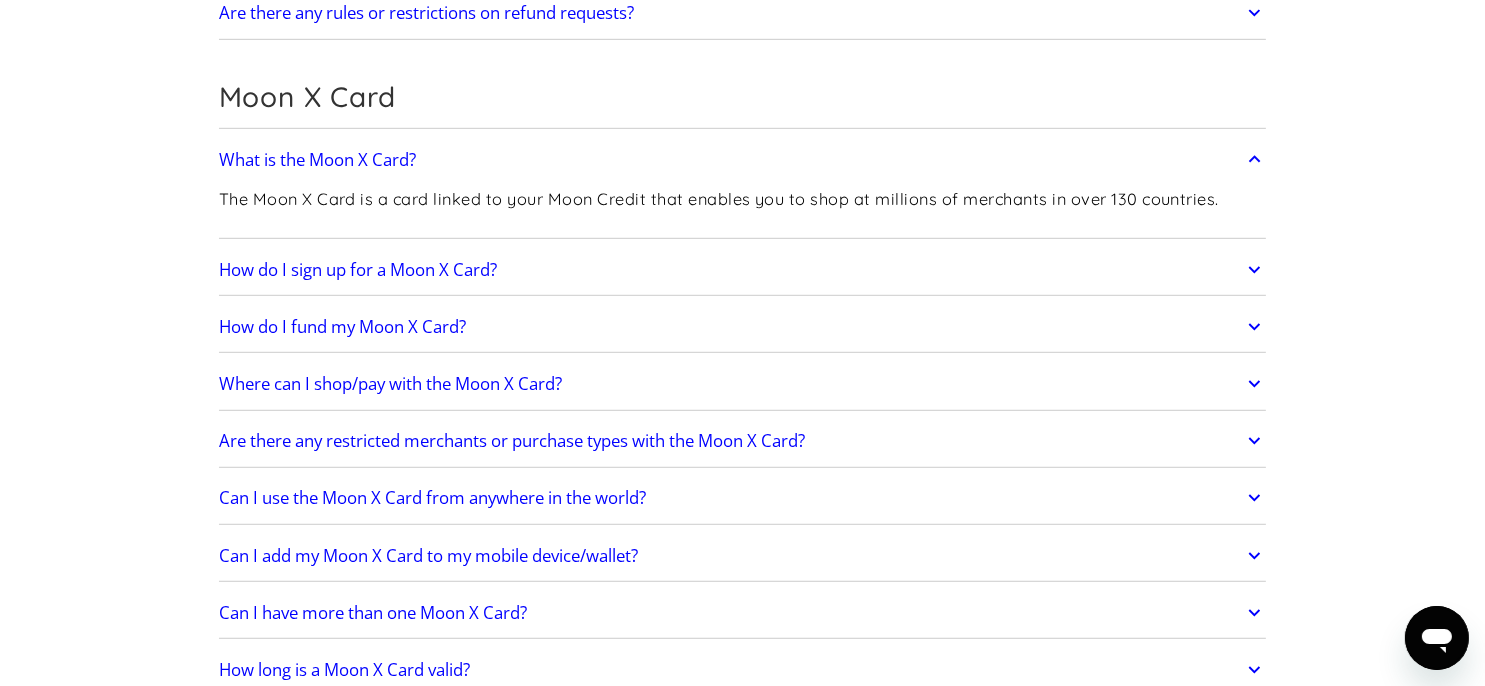 click on "How do I fund my Moon X Card?" at bounding box center (342, 327) 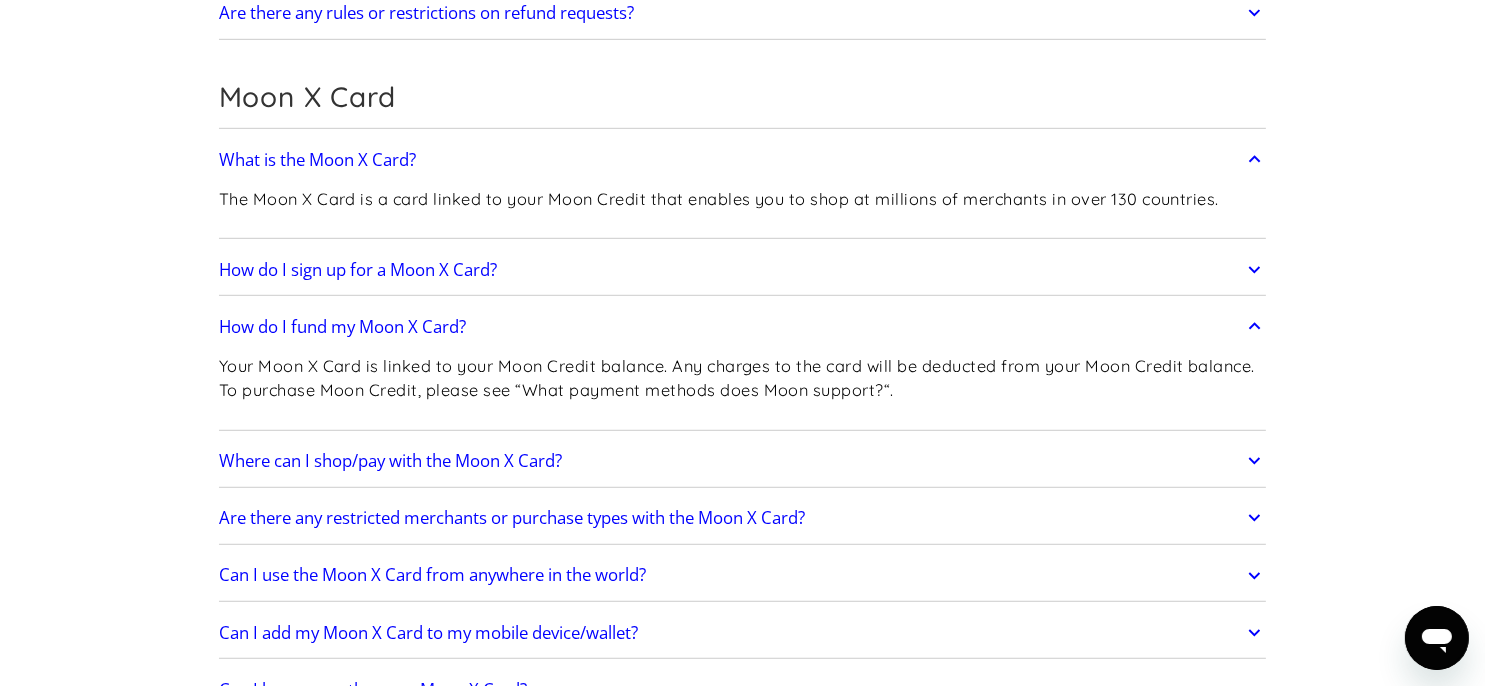 click on "How do I fund my Moon X Card?" at bounding box center (342, 327) 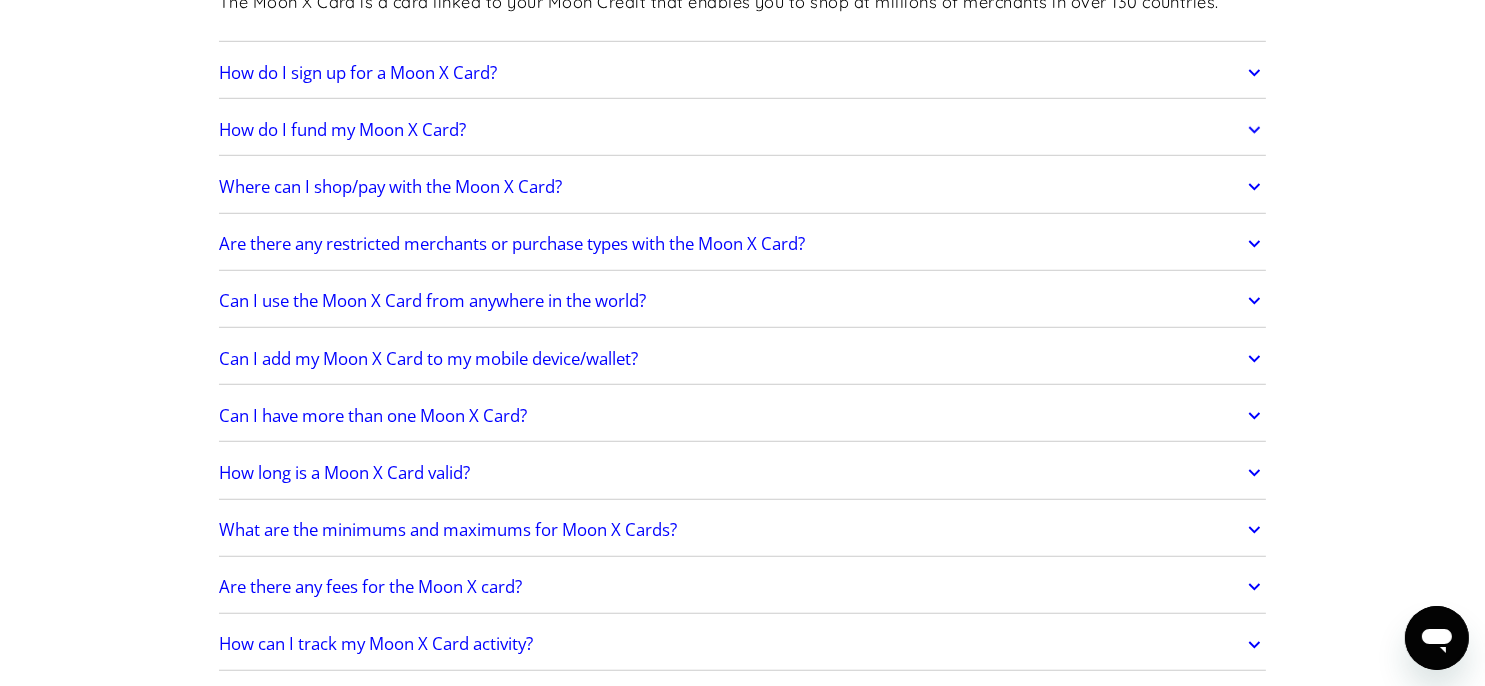 scroll, scrollTop: 1800, scrollLeft: 0, axis: vertical 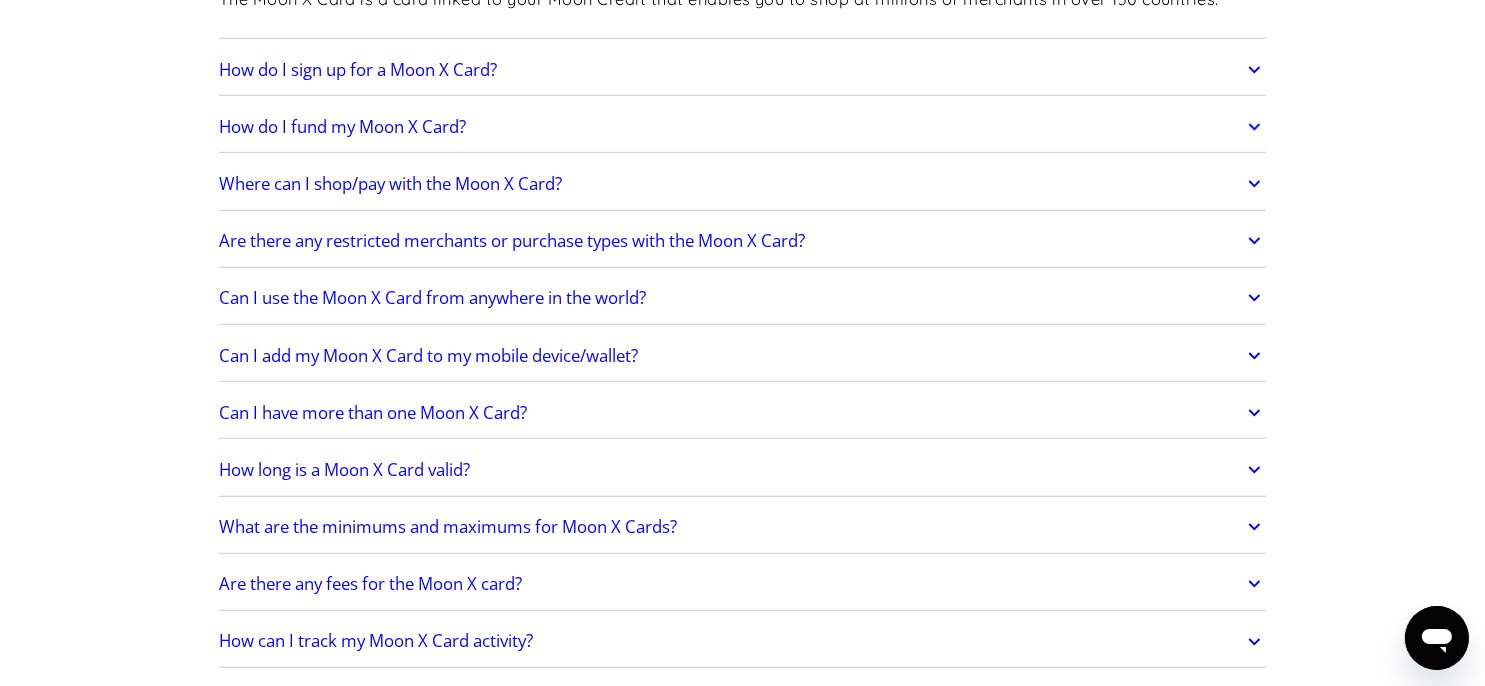 click on "Can I add my Moon X Card to my mobile device/wallet?" at bounding box center (428, 356) 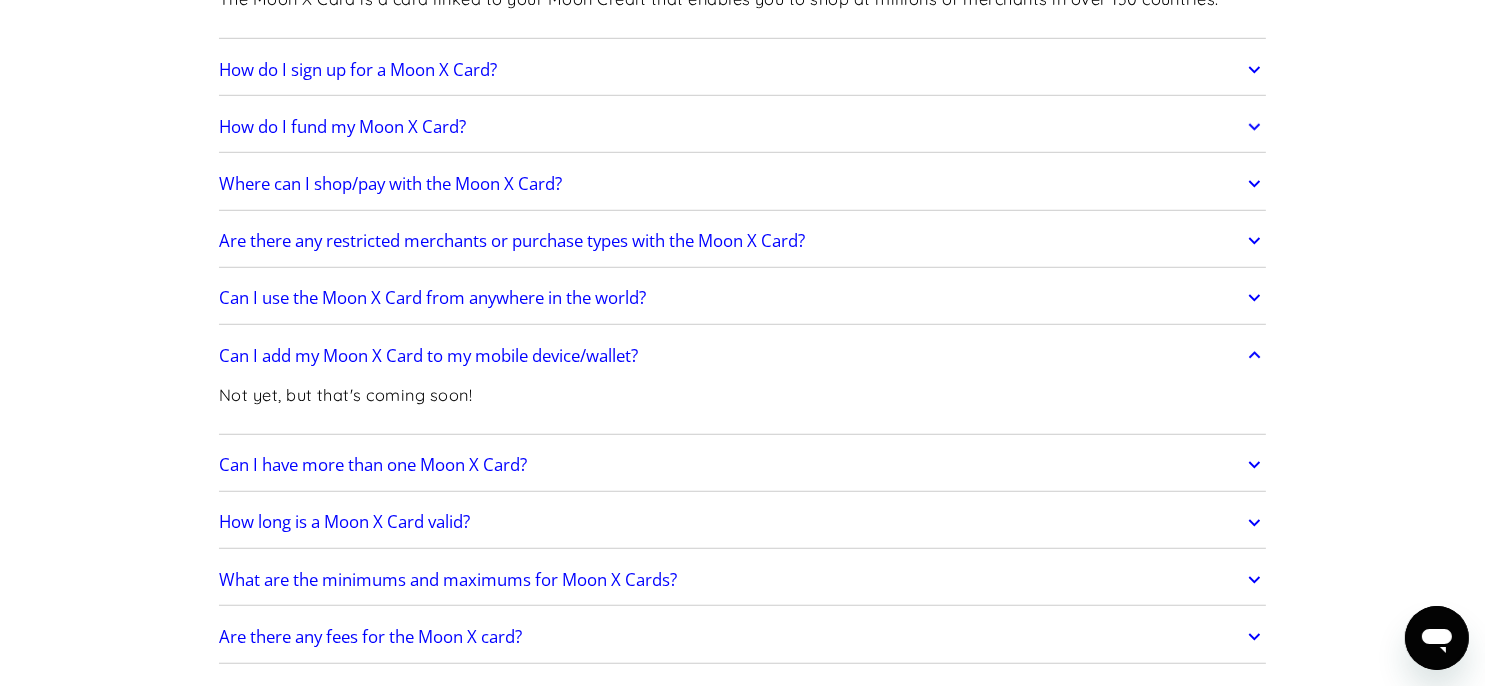 click on "Can I add my Moon X Card to my mobile device/wallet?" at bounding box center (428, 356) 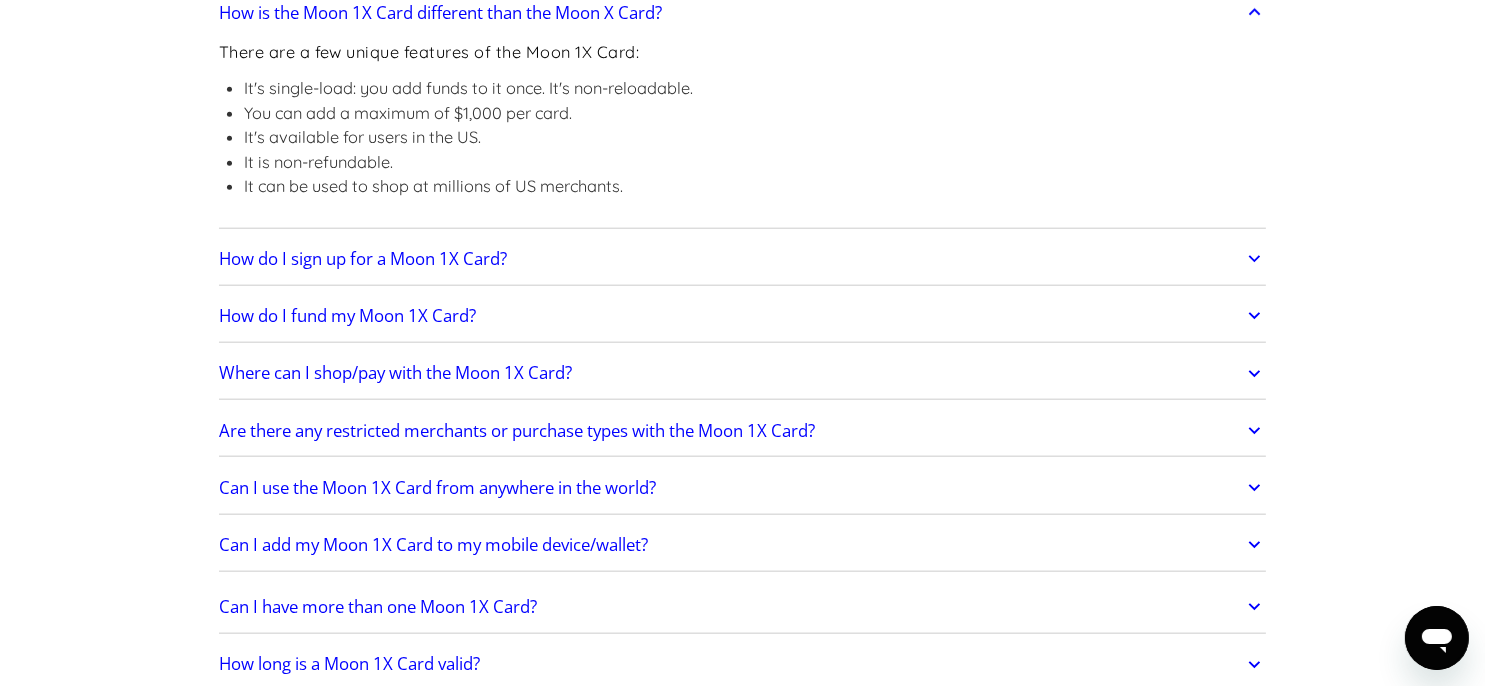 scroll, scrollTop: 2900, scrollLeft: 0, axis: vertical 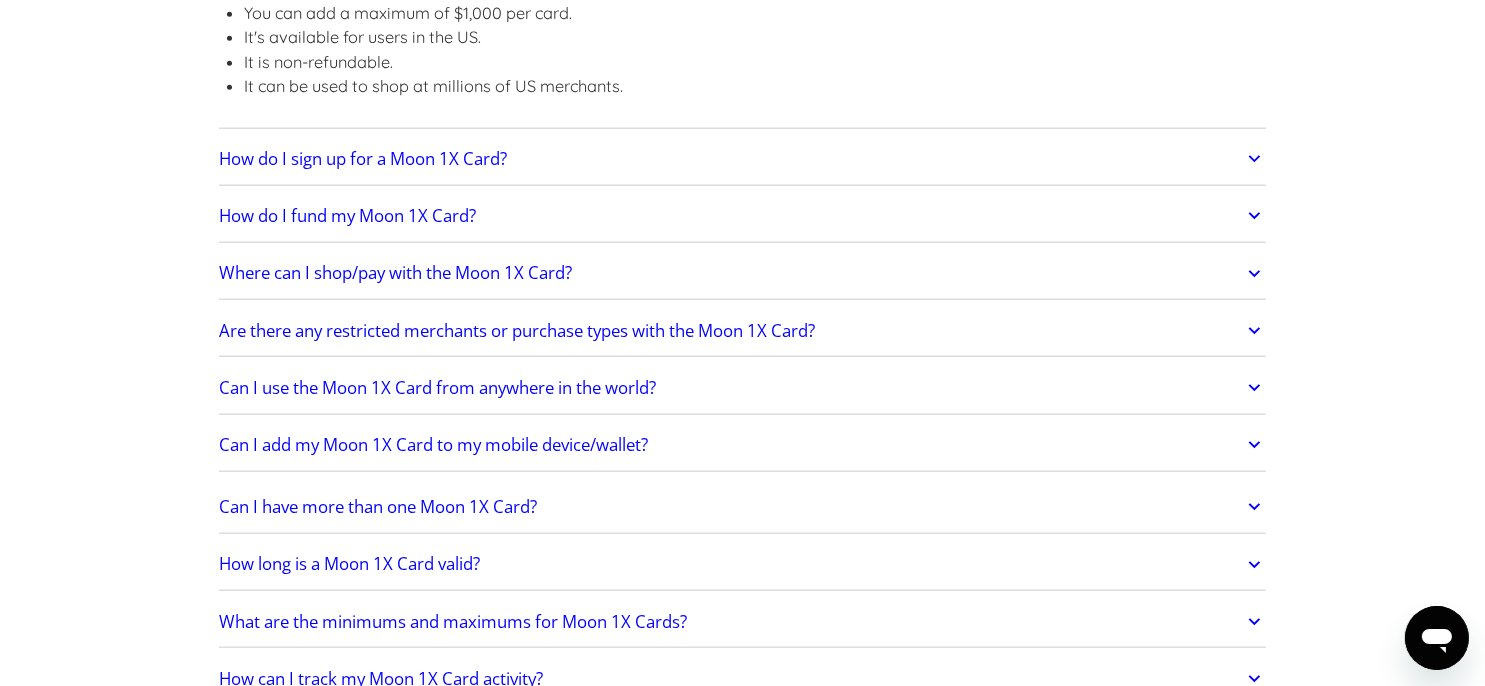 click on "Can I have more than one Moon 1X Card?" at bounding box center [378, 507] 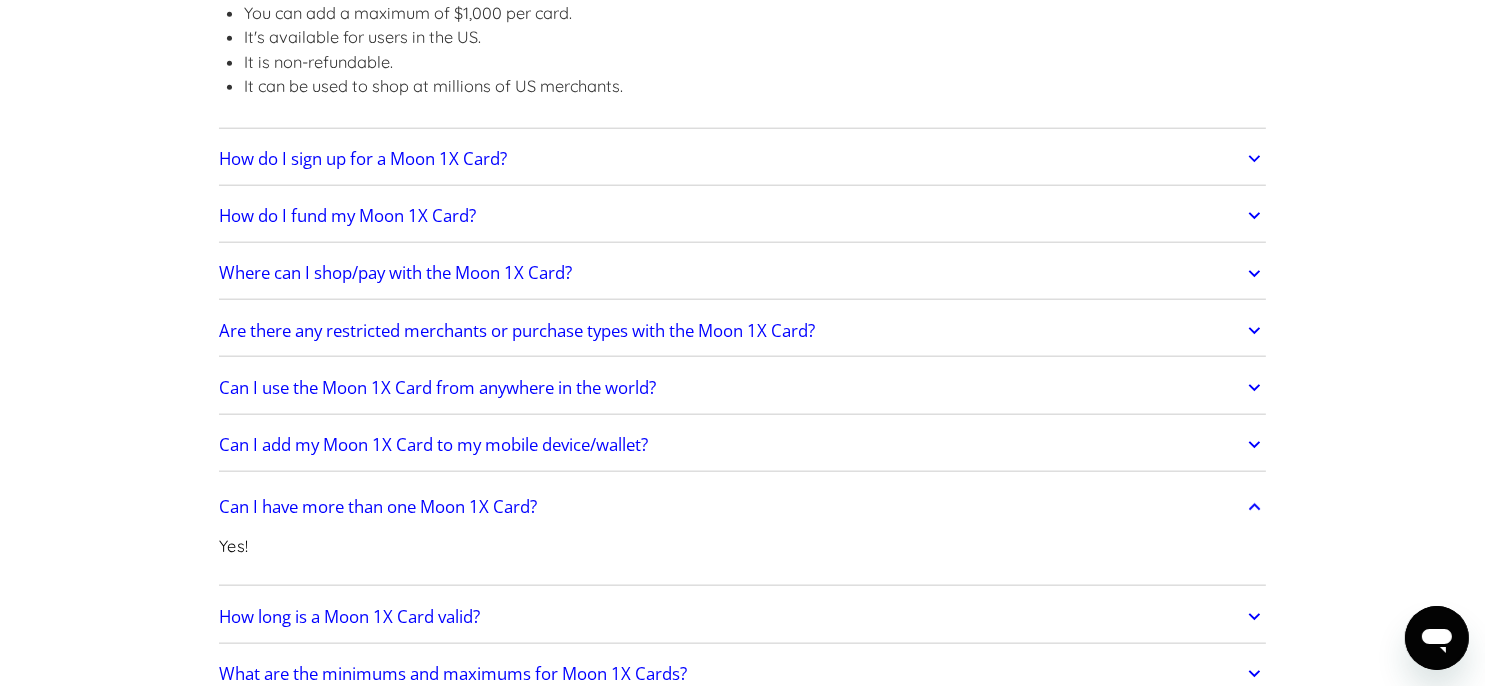 click on "Can I have more than one Moon 1X Card?" at bounding box center (378, 507) 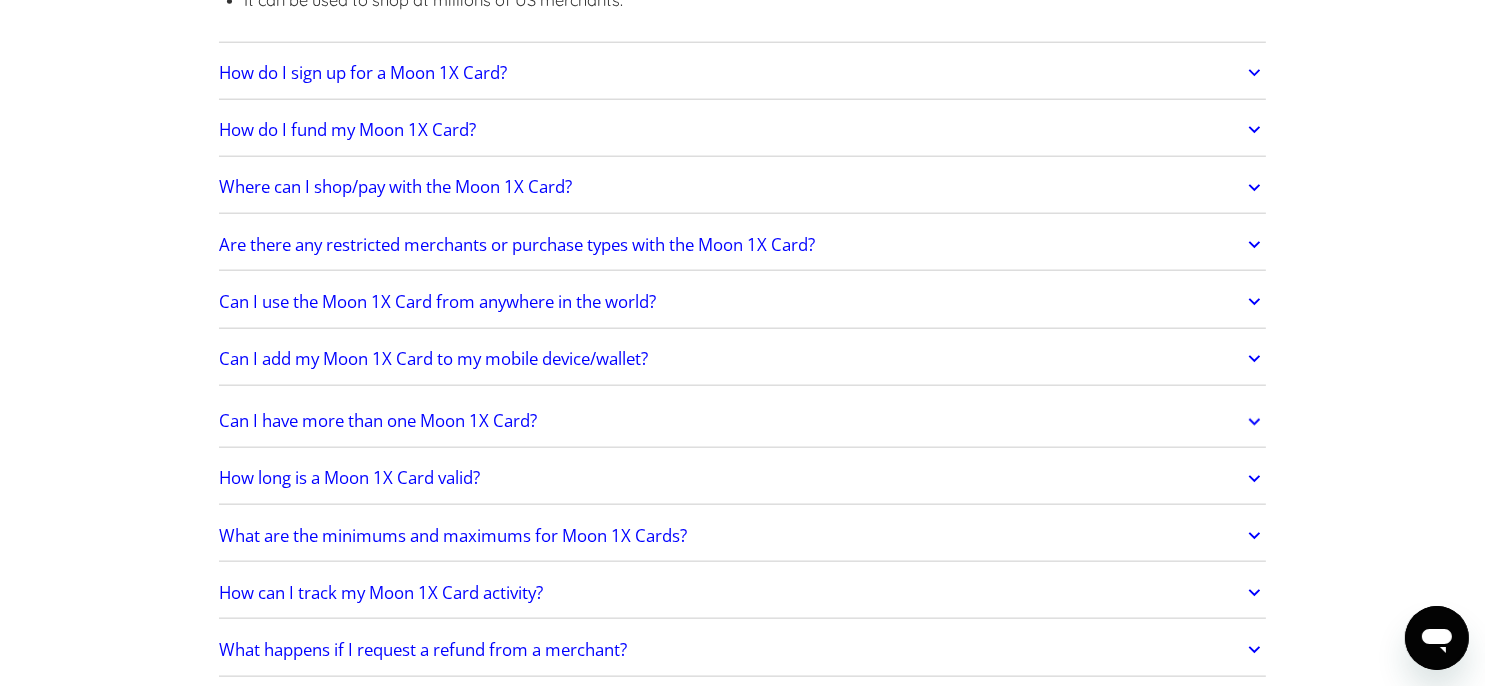 scroll, scrollTop: 3000, scrollLeft: 0, axis: vertical 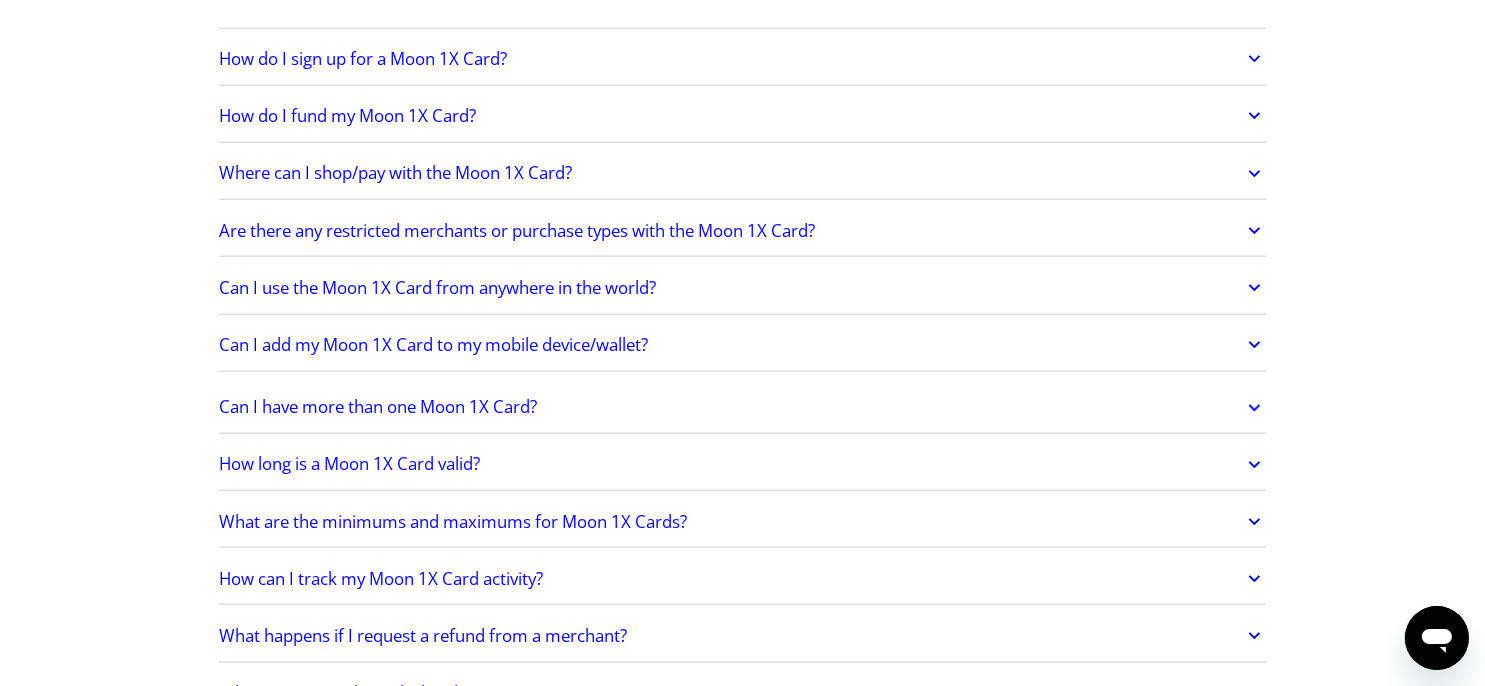 click on "How long is a Moon 1X Card valid?" at bounding box center [743, 465] 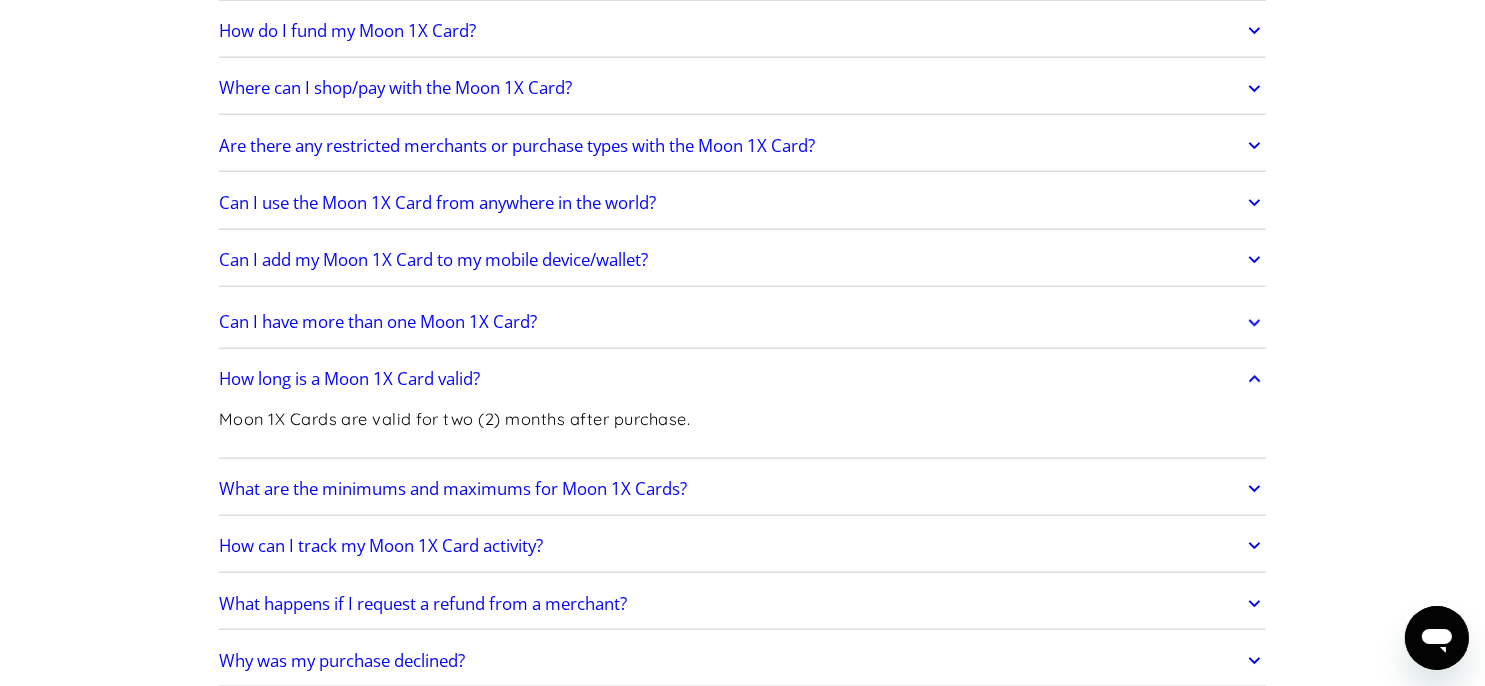 scroll, scrollTop: 3100, scrollLeft: 0, axis: vertical 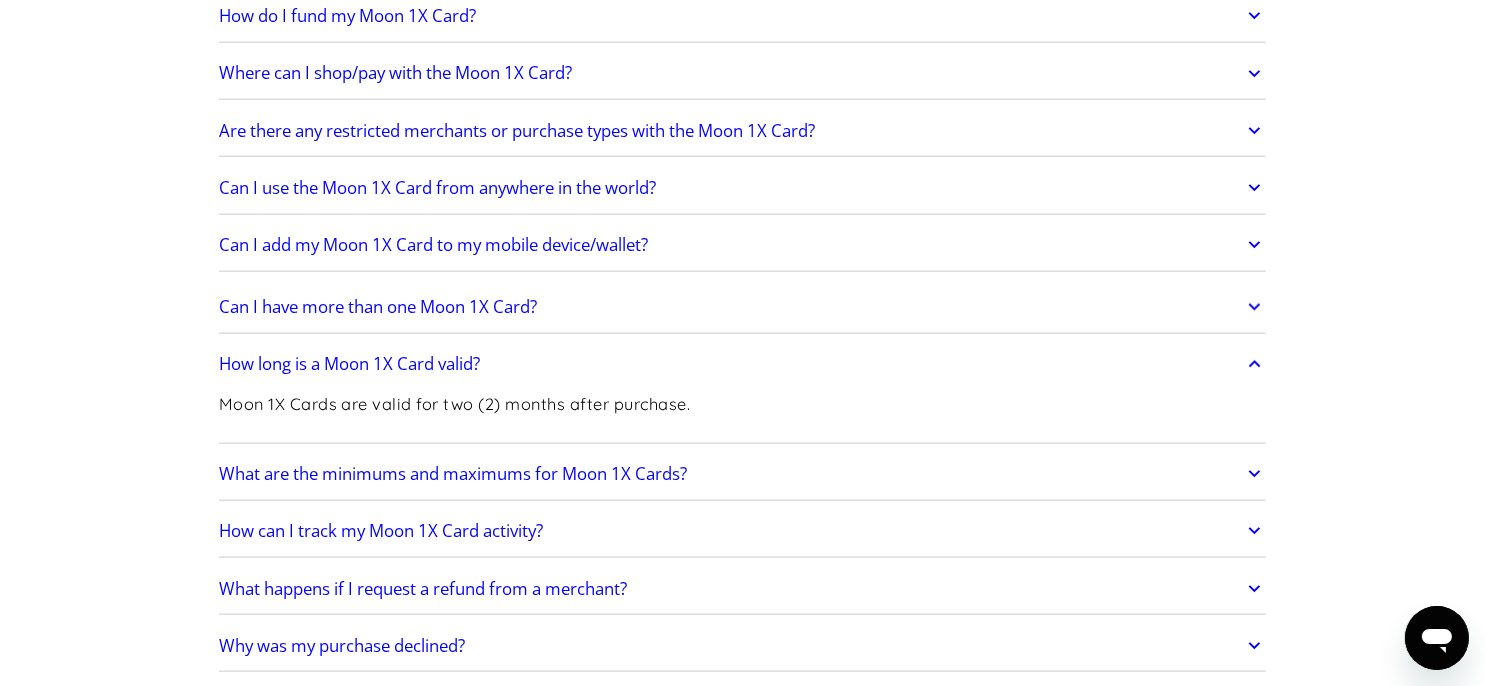 click on "What are the minimums and maximums for Moon 1X Cards?" at bounding box center (453, 474) 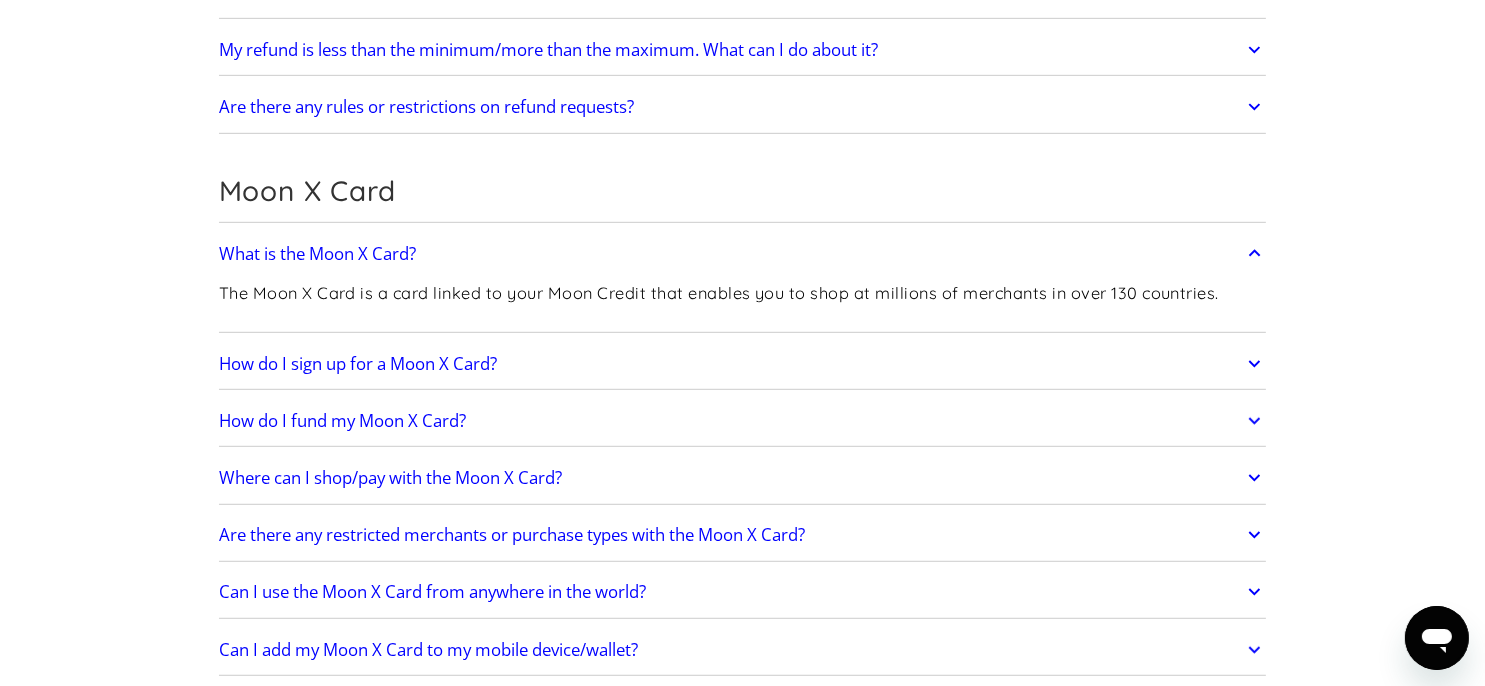 scroll, scrollTop: 1400, scrollLeft: 0, axis: vertical 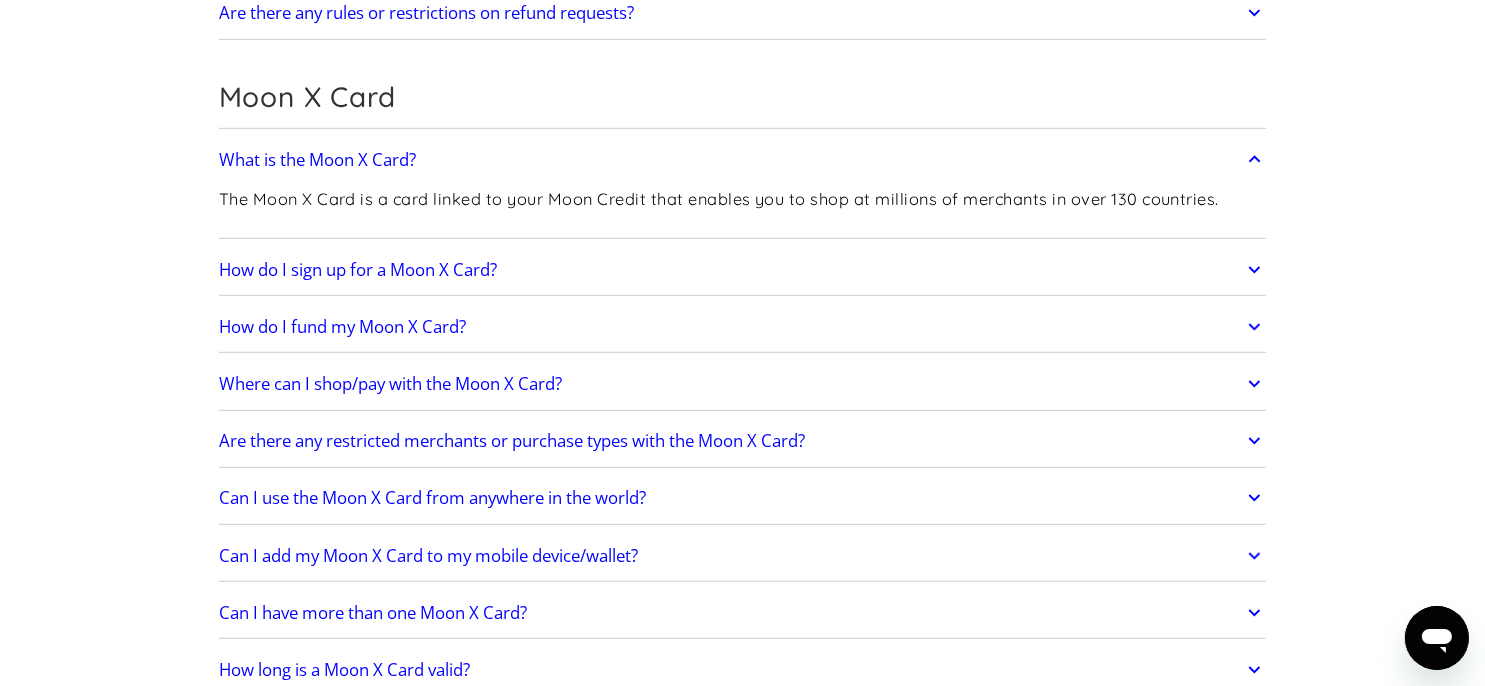 click on "Where can I shop/pay with the Moon X Card?" at bounding box center (743, 384) 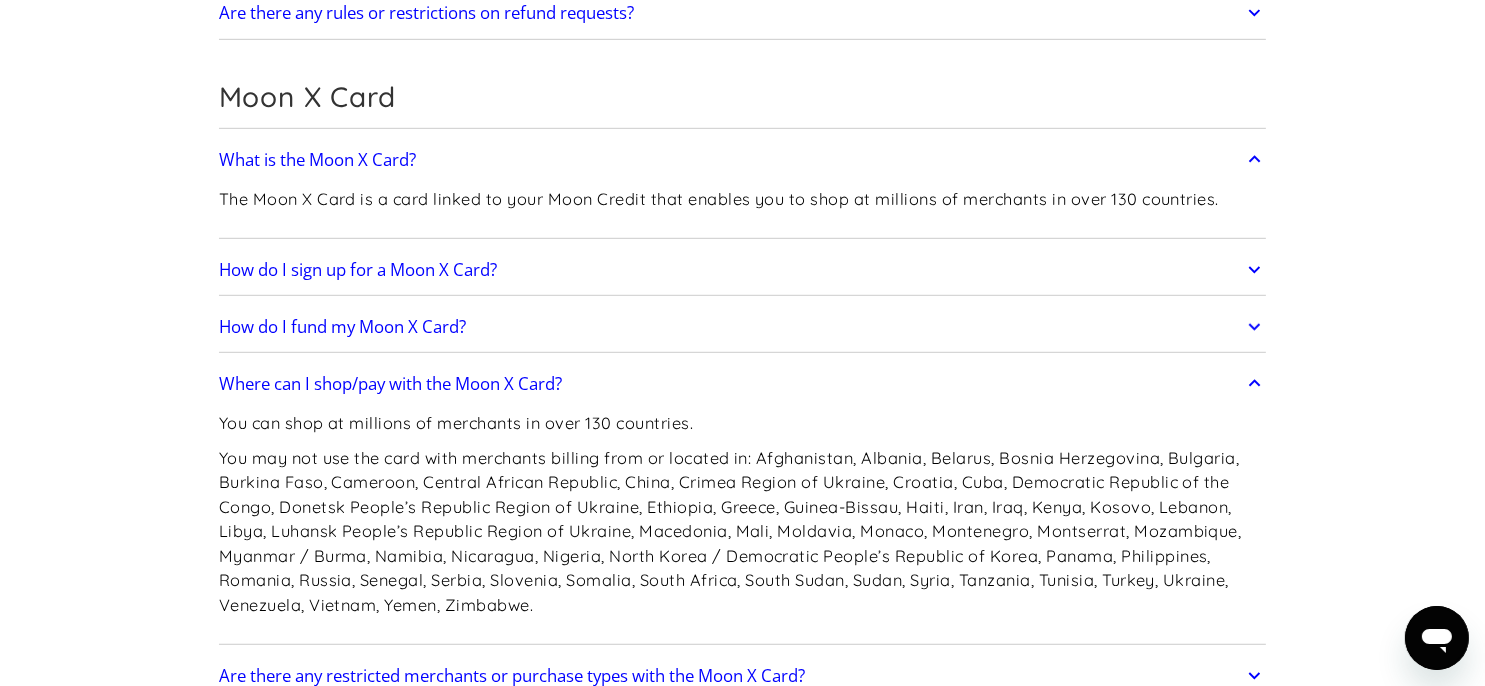 click on "Where can I shop/pay with the Moon X Card?" at bounding box center [390, 384] 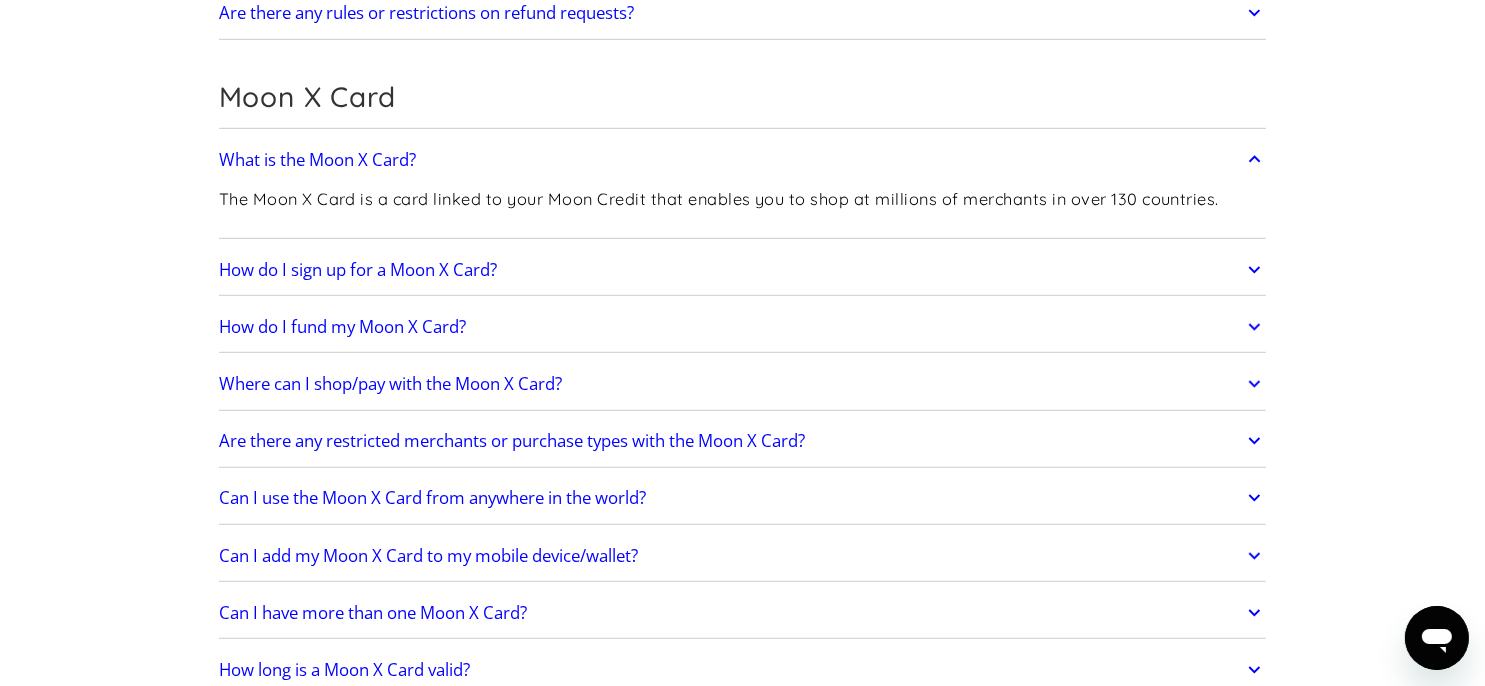 click on "How do I fund my Moon X Card?" at bounding box center (743, 327) 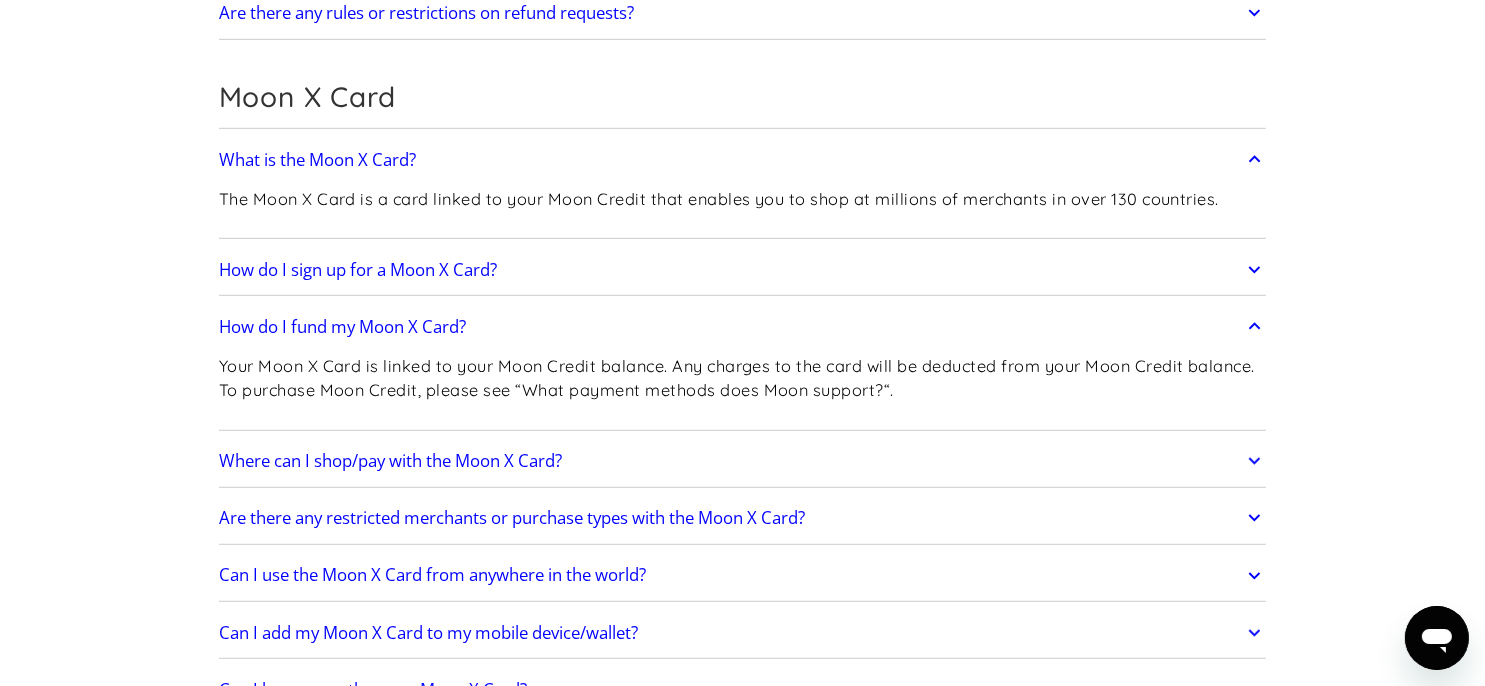 click on "How do I sign up for a Moon X Card?" at bounding box center [358, 270] 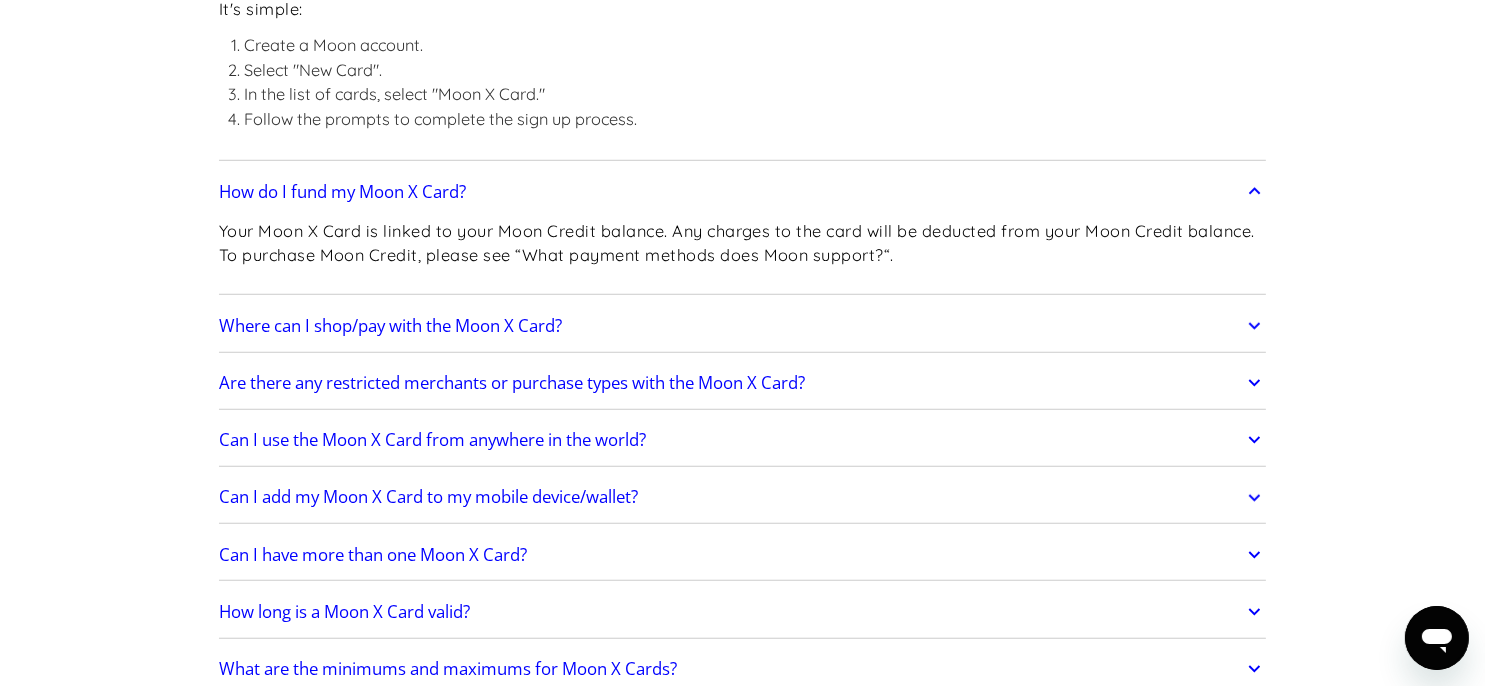 scroll, scrollTop: 2100, scrollLeft: 0, axis: vertical 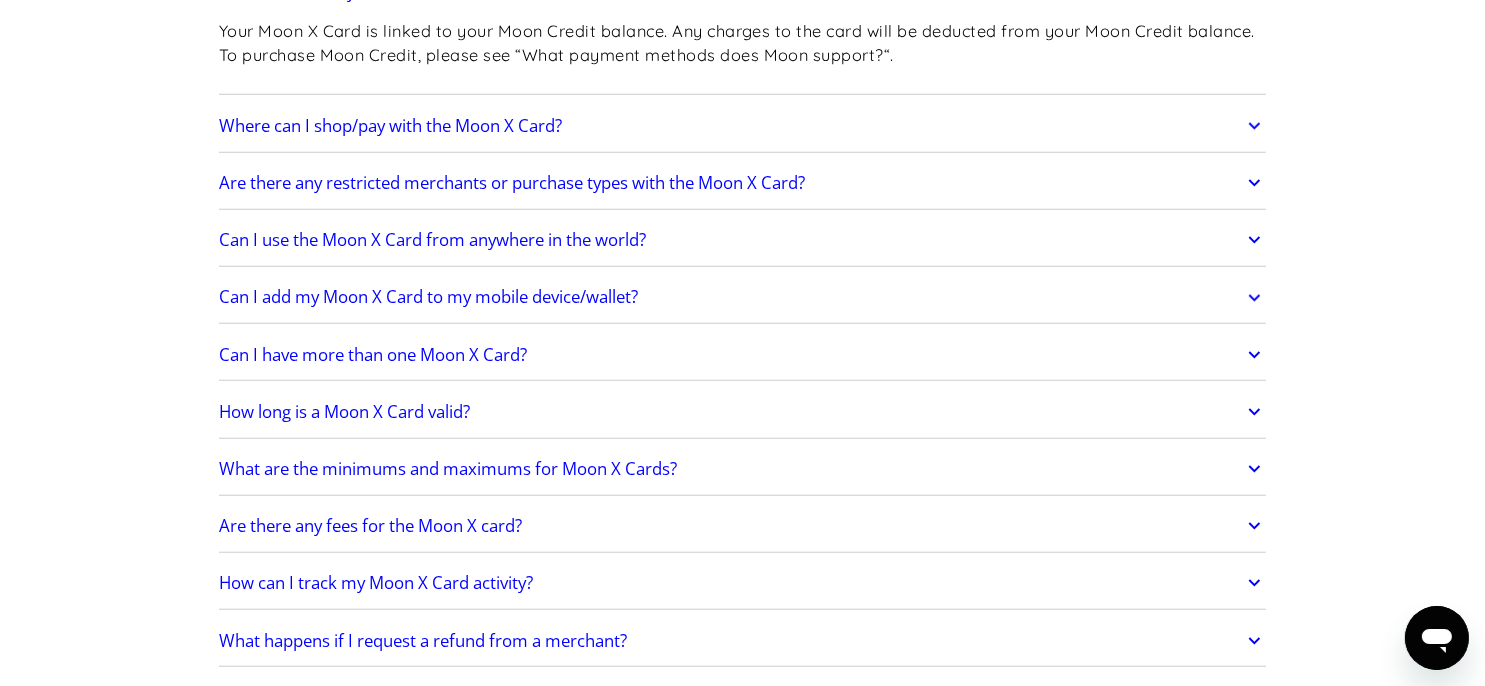 click on "Can I have more than one Moon X Card?" at bounding box center [373, 355] 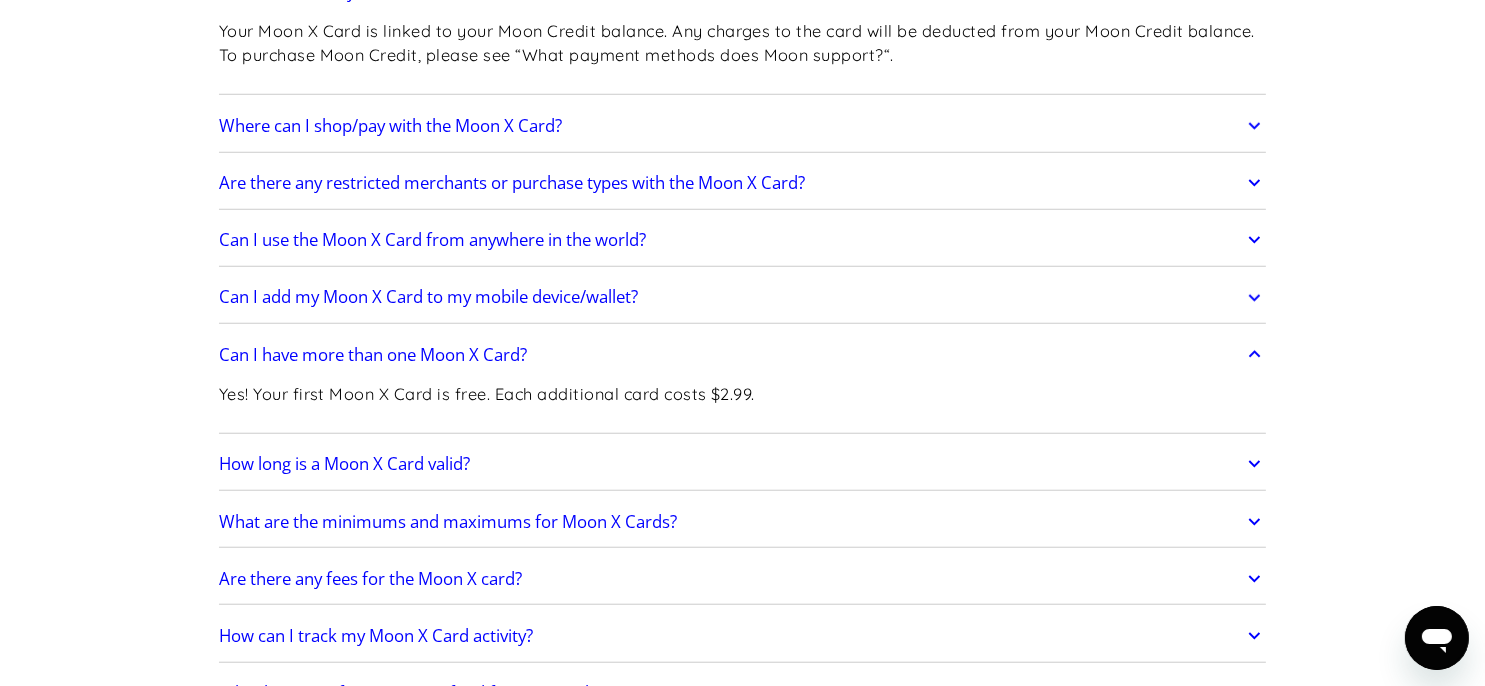 click on "Can I have more than one Moon X Card?" at bounding box center (373, 355) 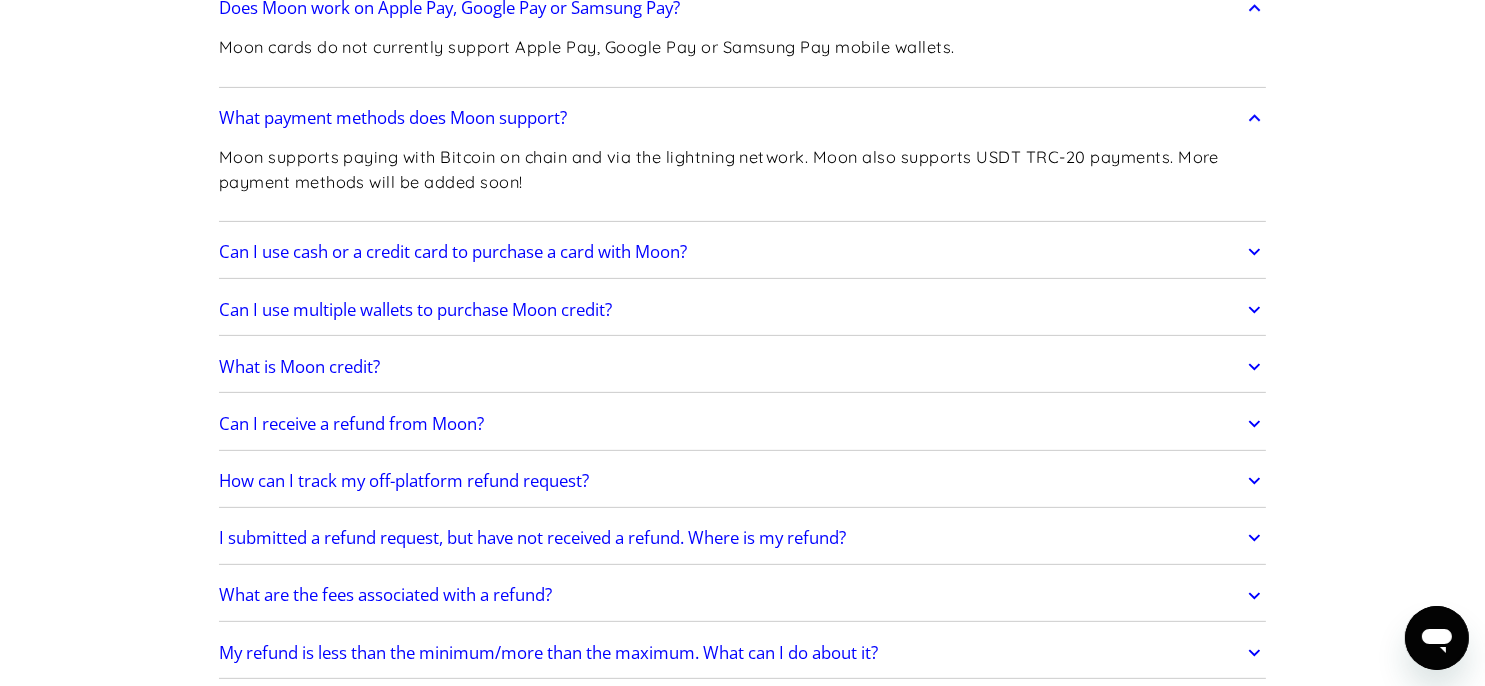 scroll, scrollTop: 900, scrollLeft: 0, axis: vertical 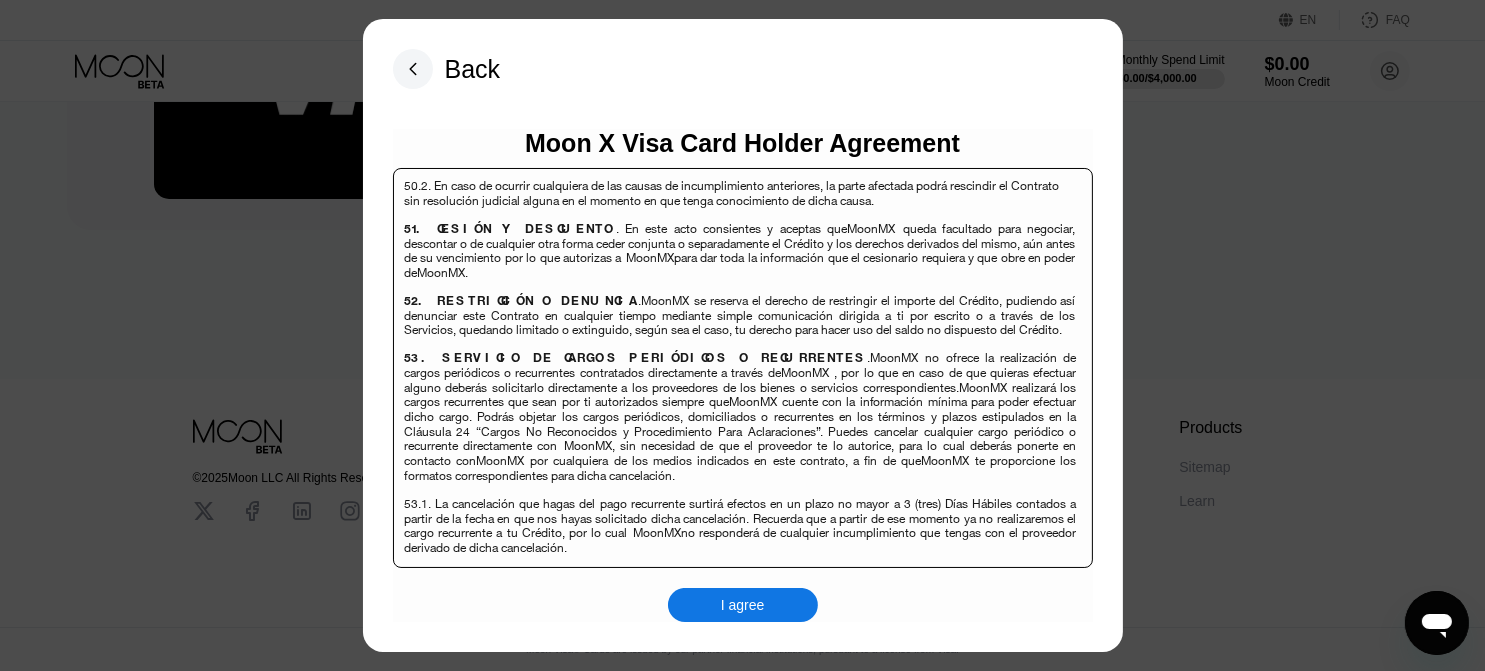 click on "I agree" at bounding box center (743, 605) 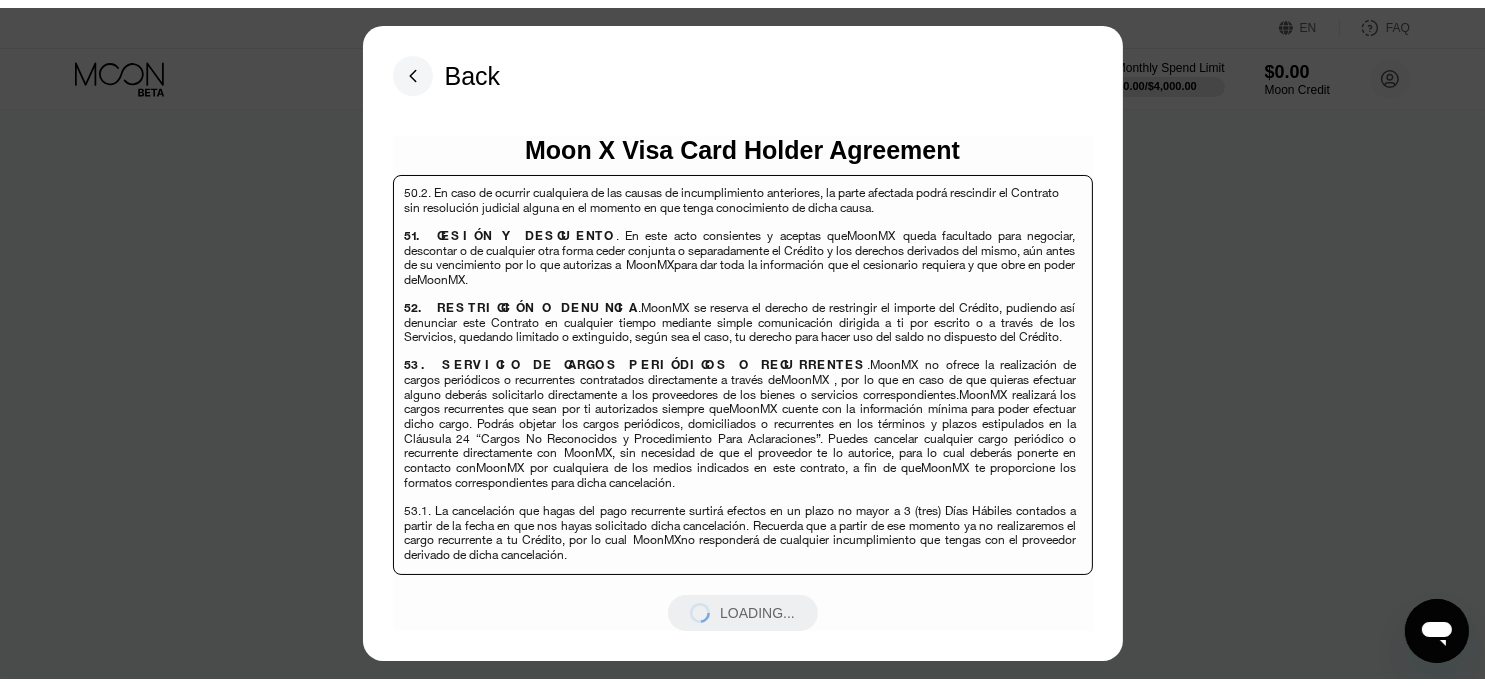 scroll, scrollTop: 0, scrollLeft: 0, axis: both 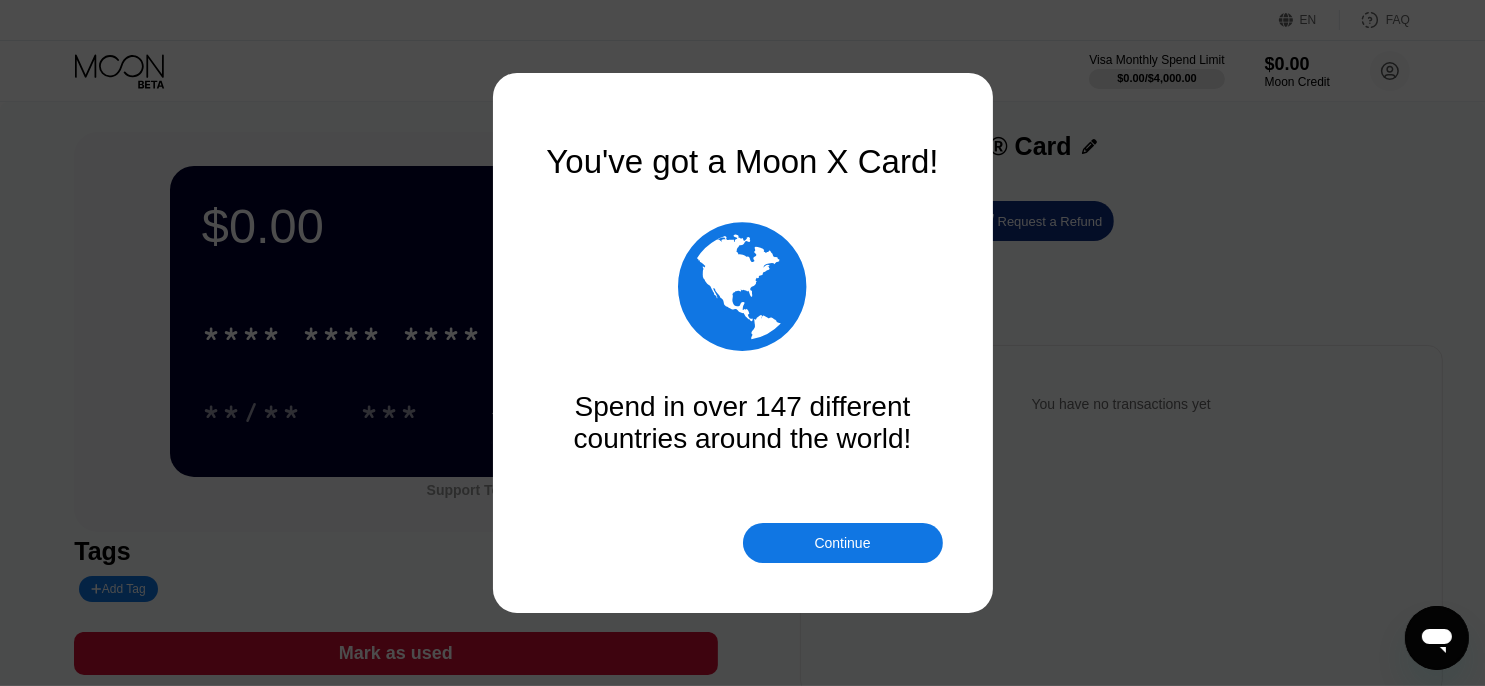 click on "Continue" at bounding box center (843, 543) 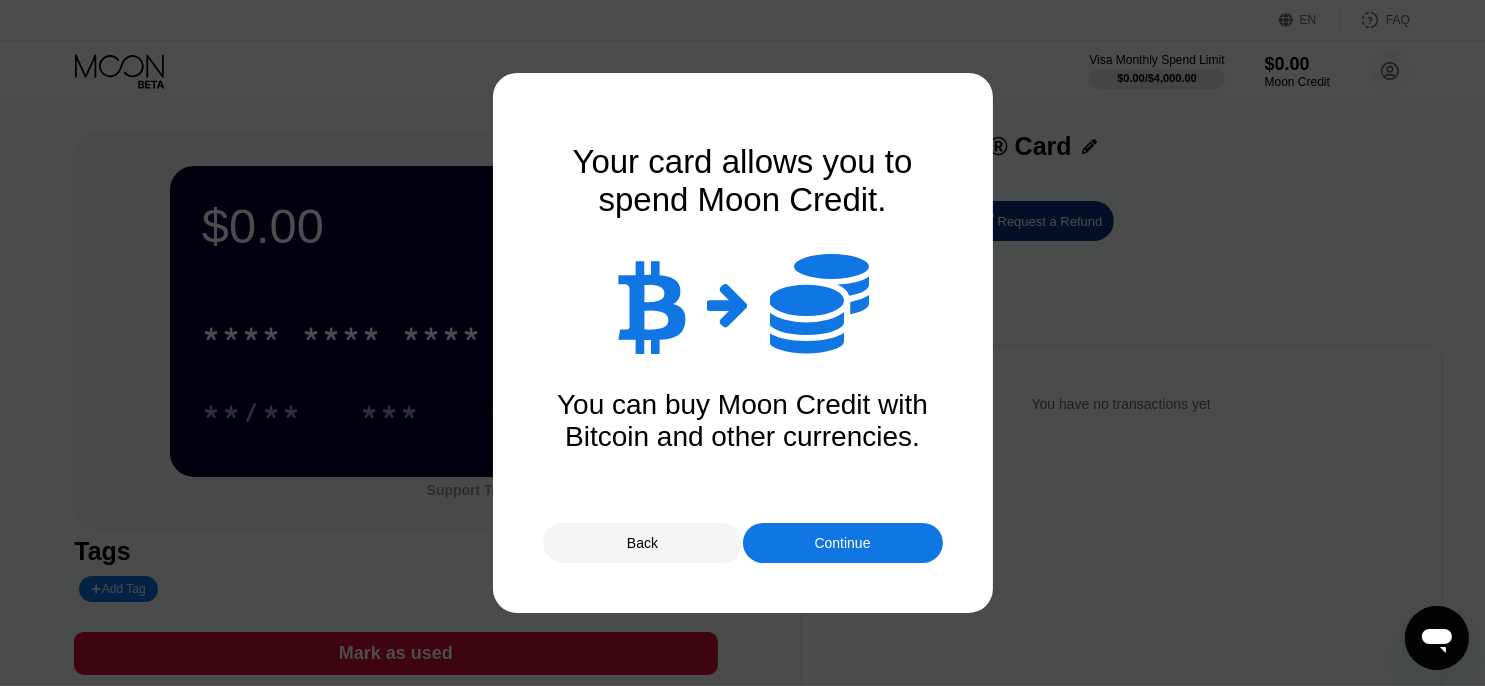 click on "Continue" at bounding box center [843, 543] 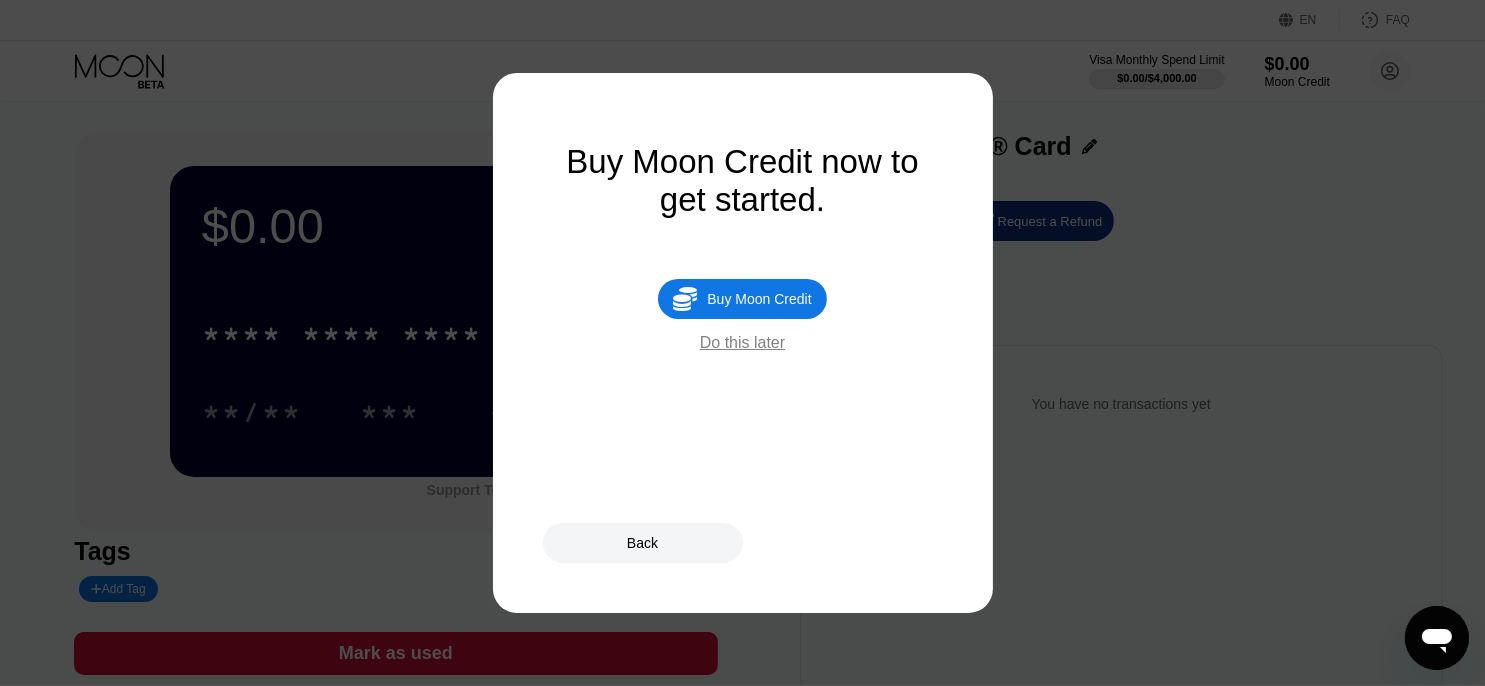 click on "Back" at bounding box center [643, 543] 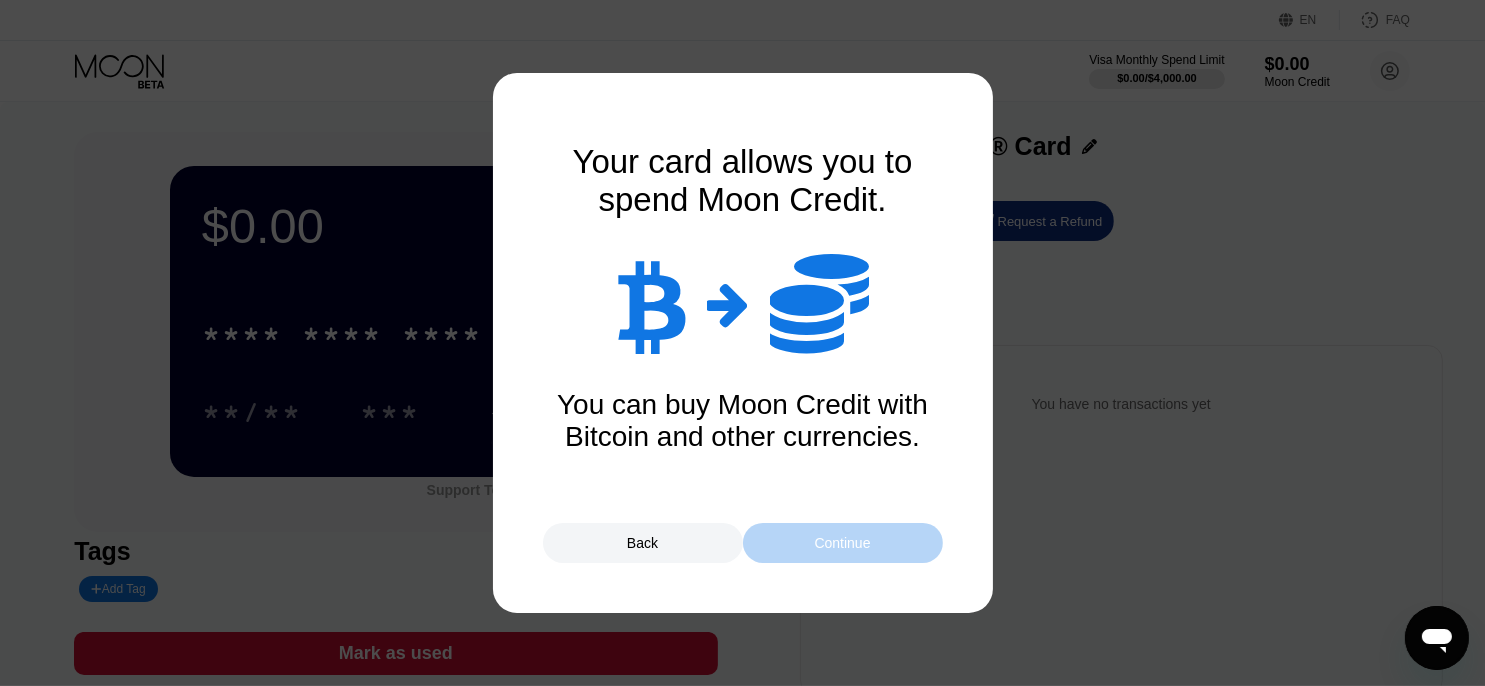 click on "Continue" at bounding box center [843, 543] 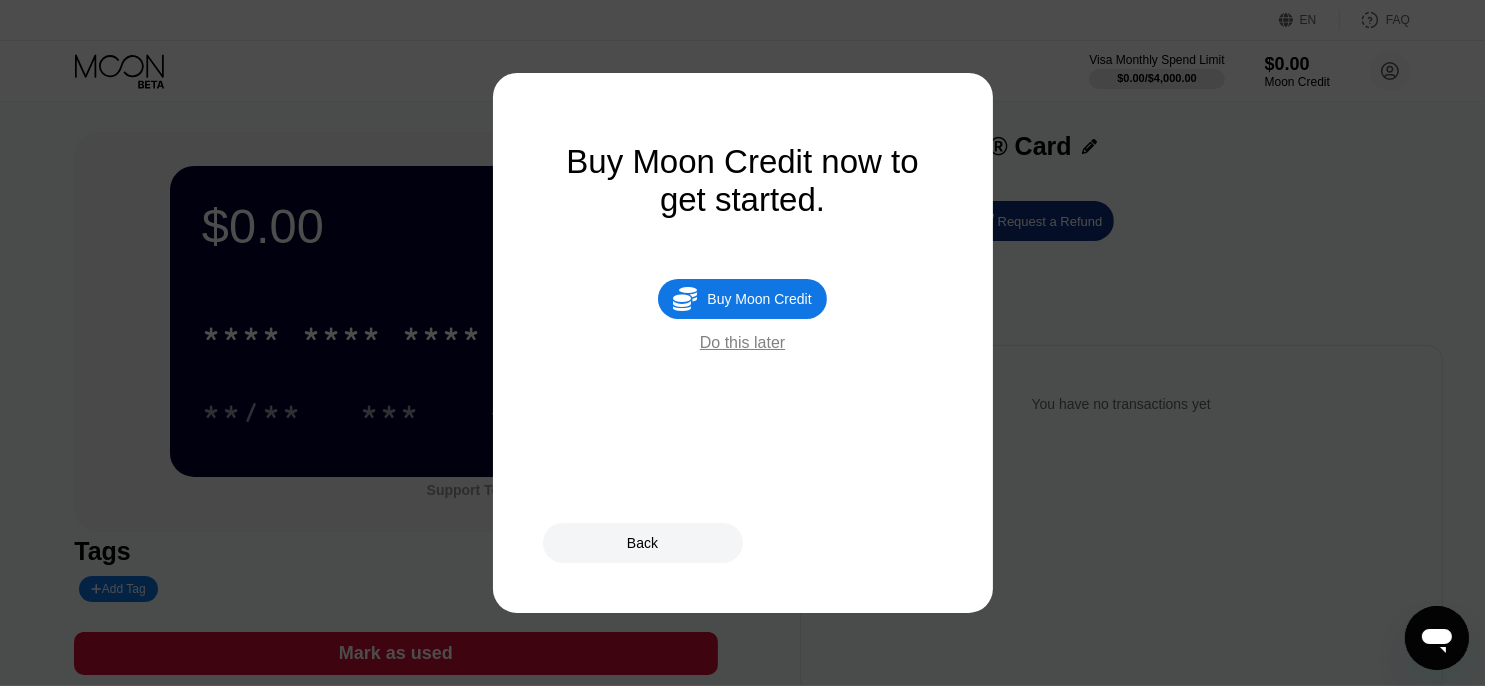 click on "Back" at bounding box center [643, 543] 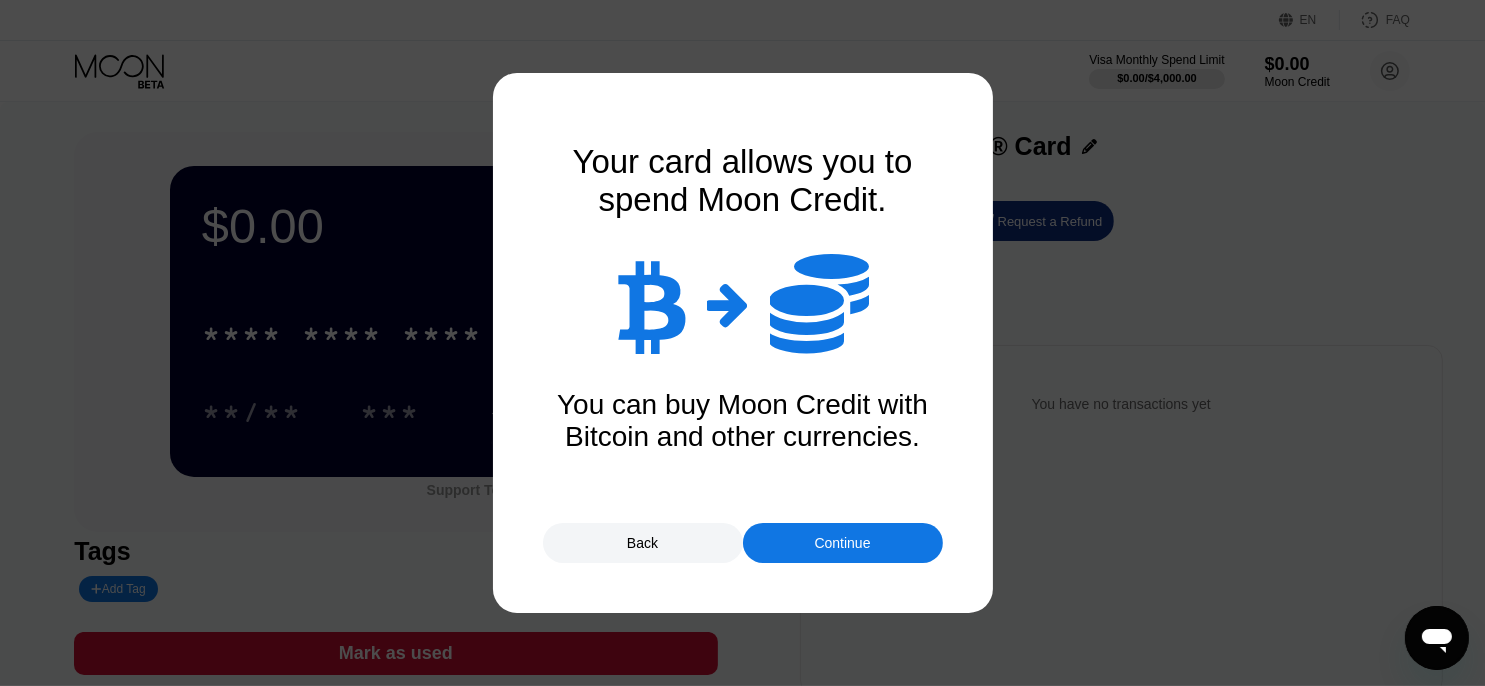 click on "Continue" at bounding box center [842, 543] 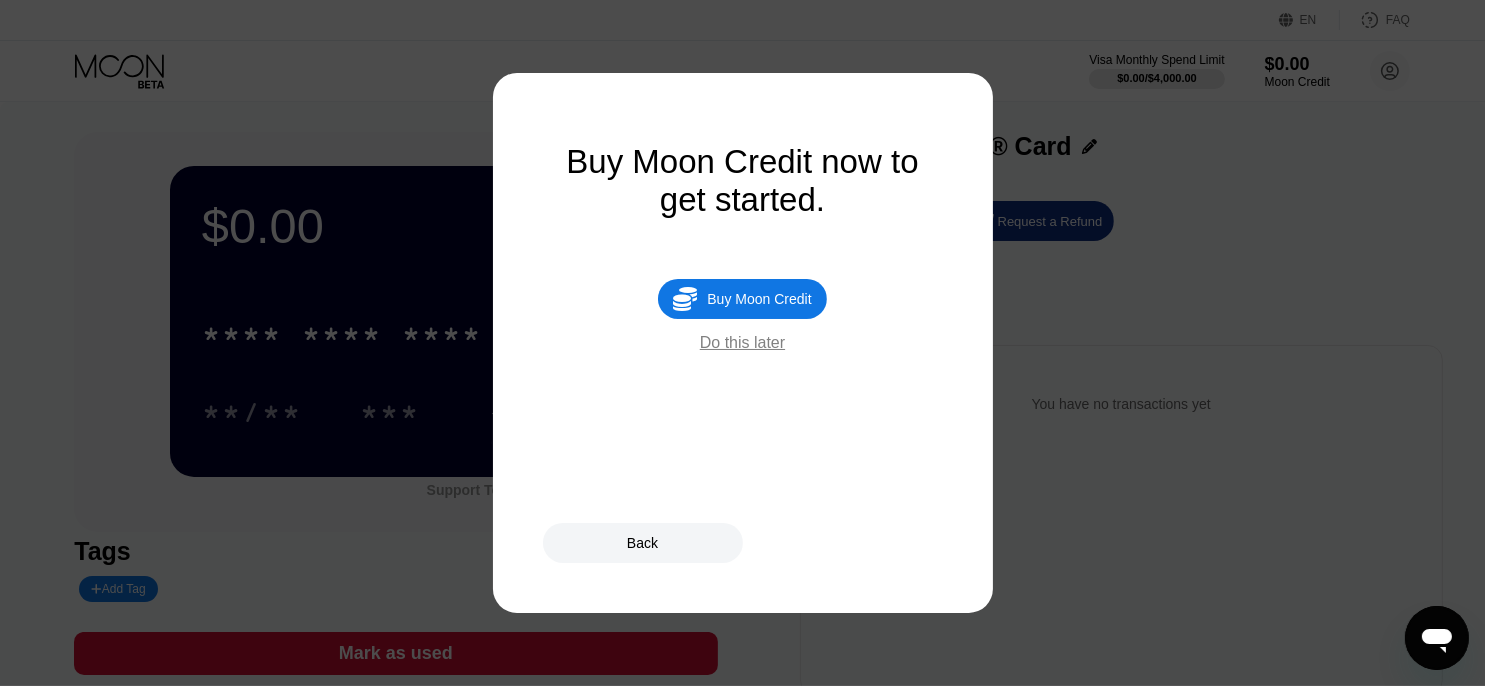click on "Do this later" at bounding box center [742, 343] 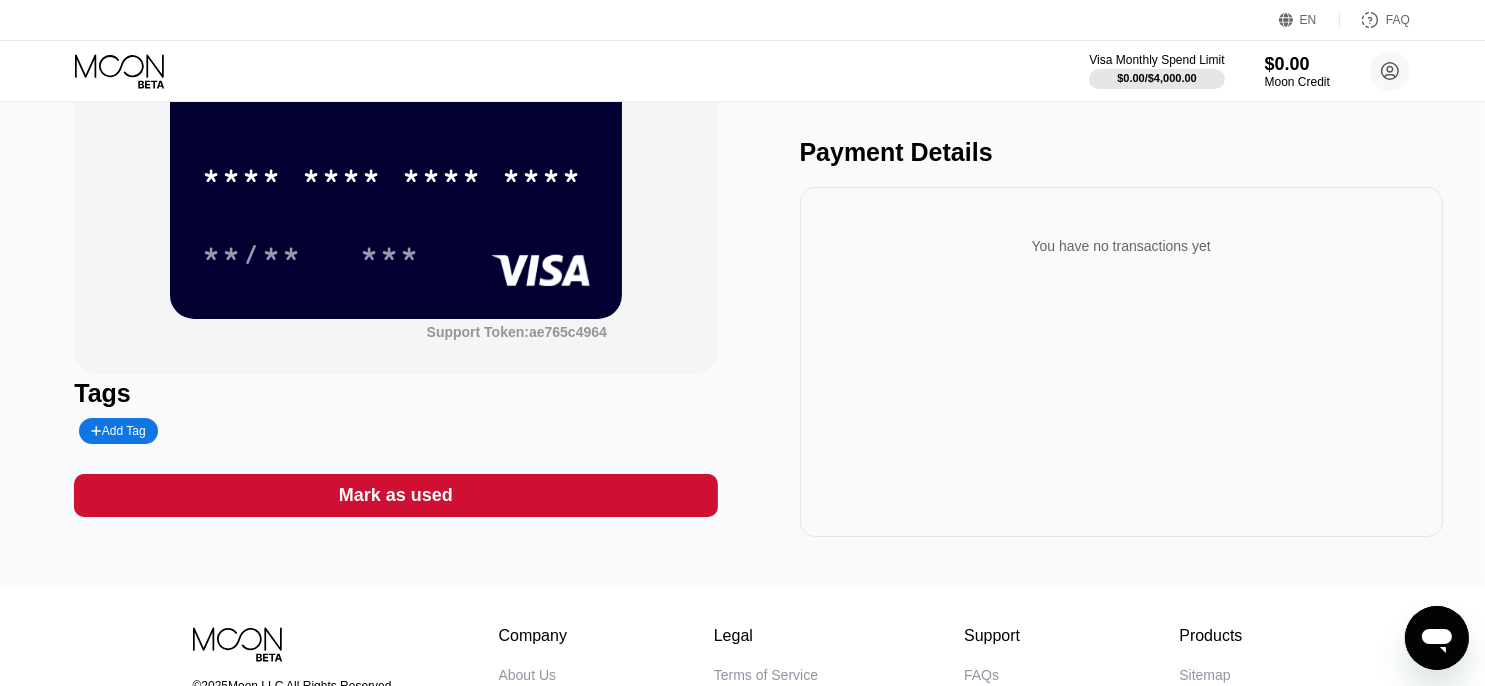 scroll, scrollTop: 200, scrollLeft: 0, axis: vertical 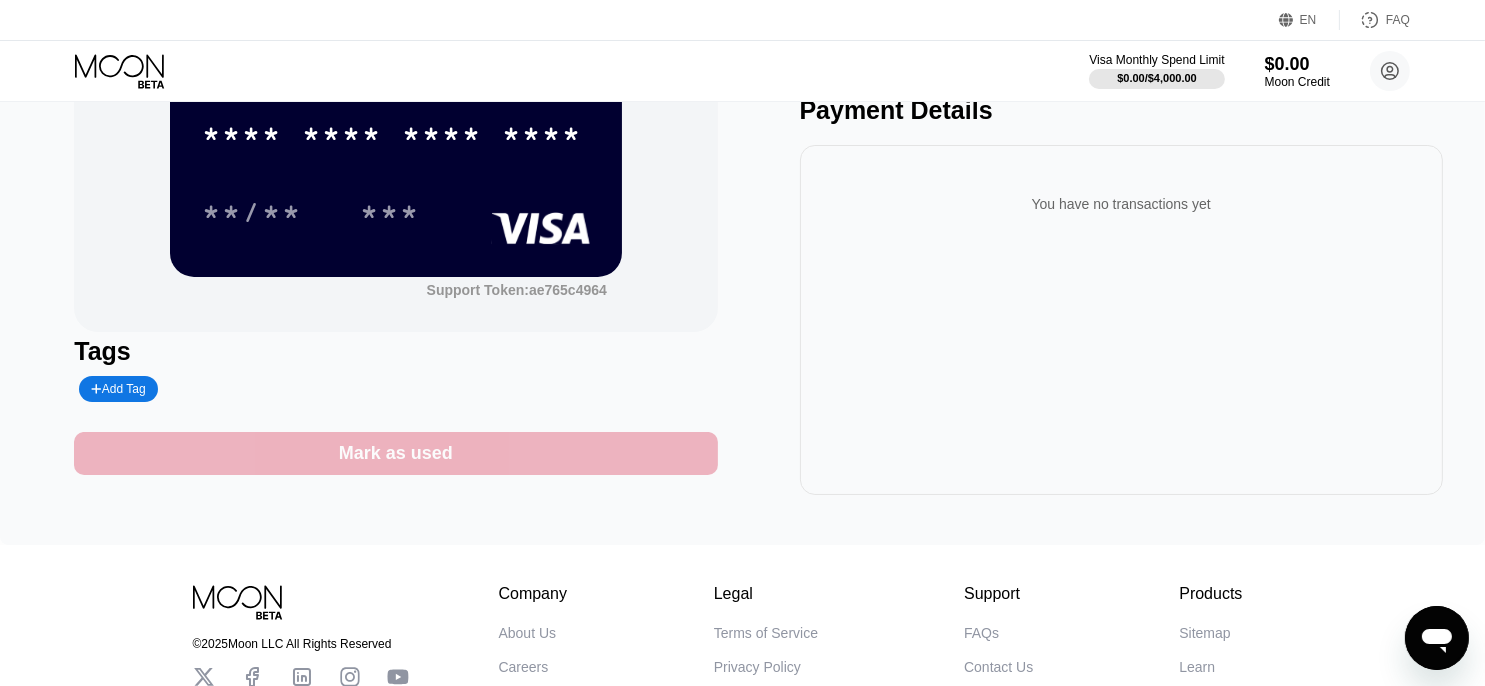 click on "Mark as used" at bounding box center (396, 453) 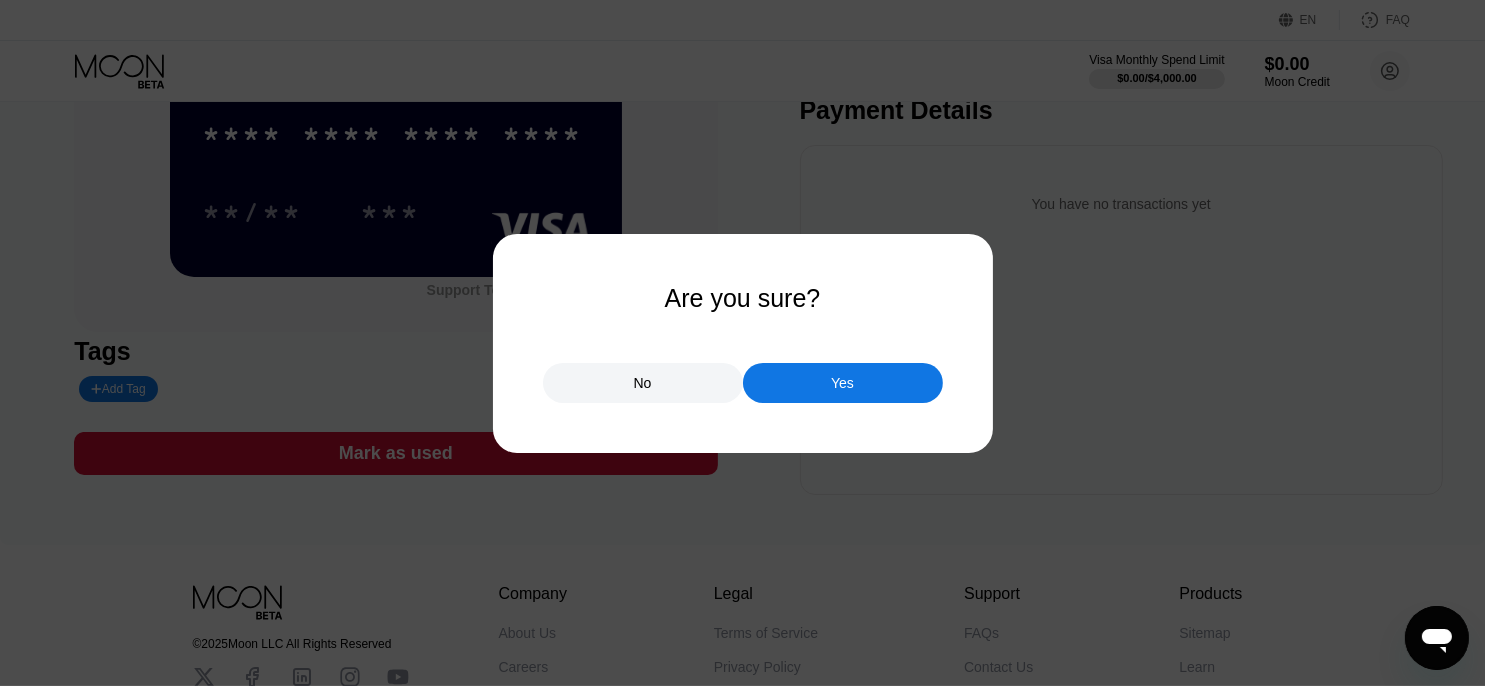 click on "No" at bounding box center [643, 383] 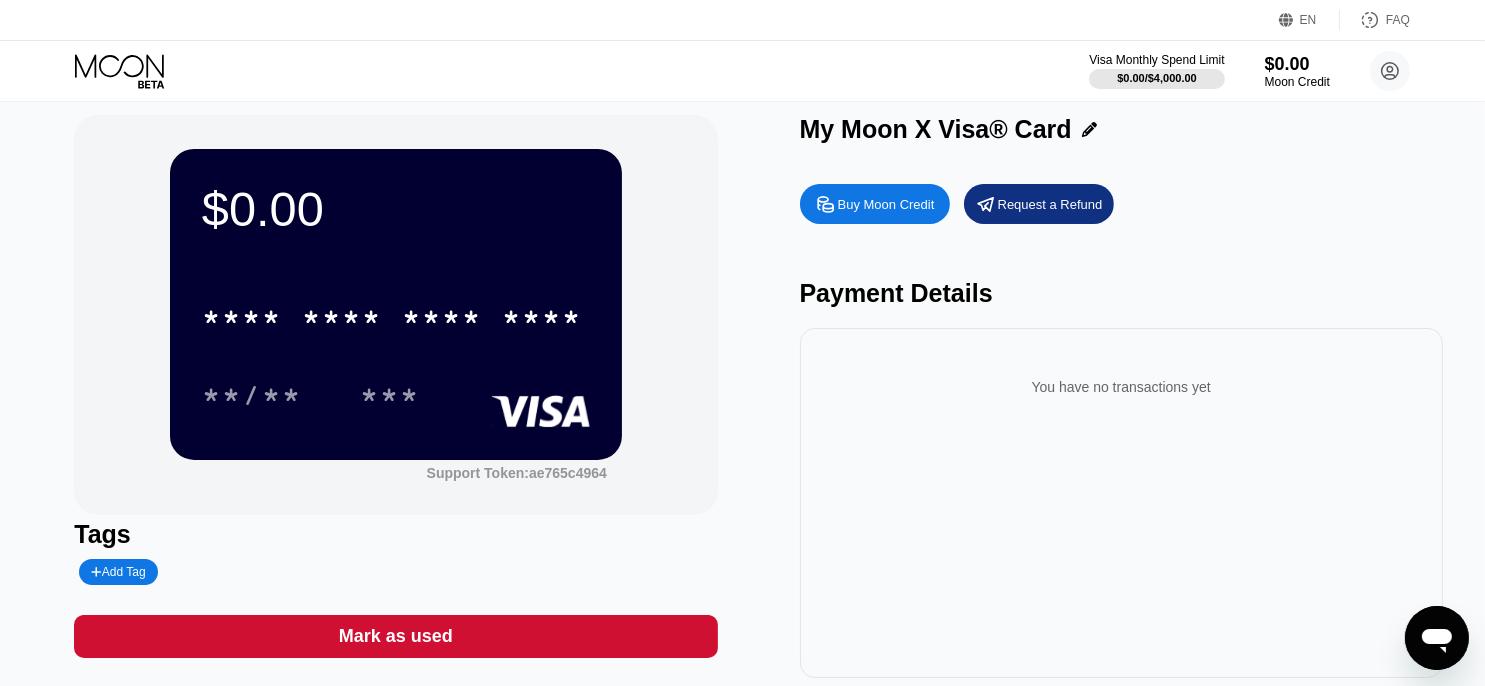 scroll, scrollTop: 0, scrollLeft: 0, axis: both 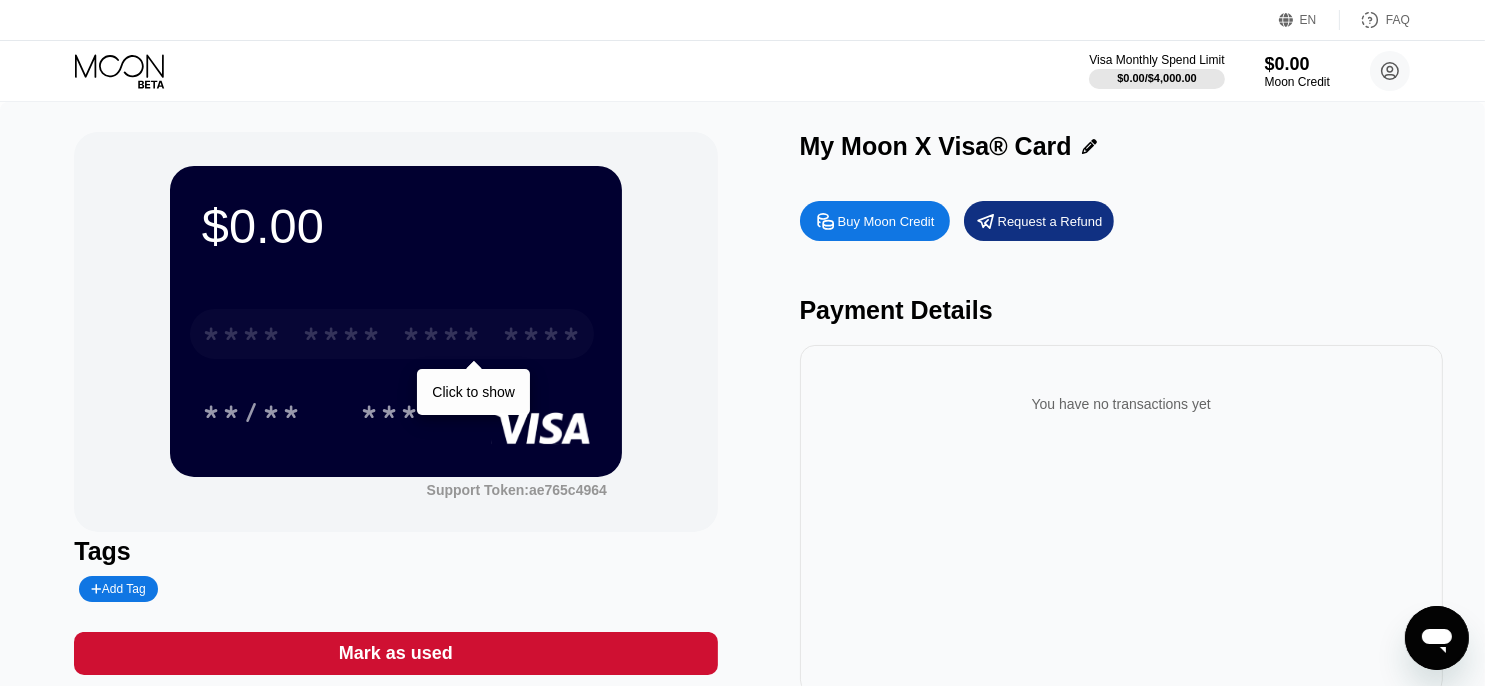 click on "* * * *" at bounding box center [342, 337] 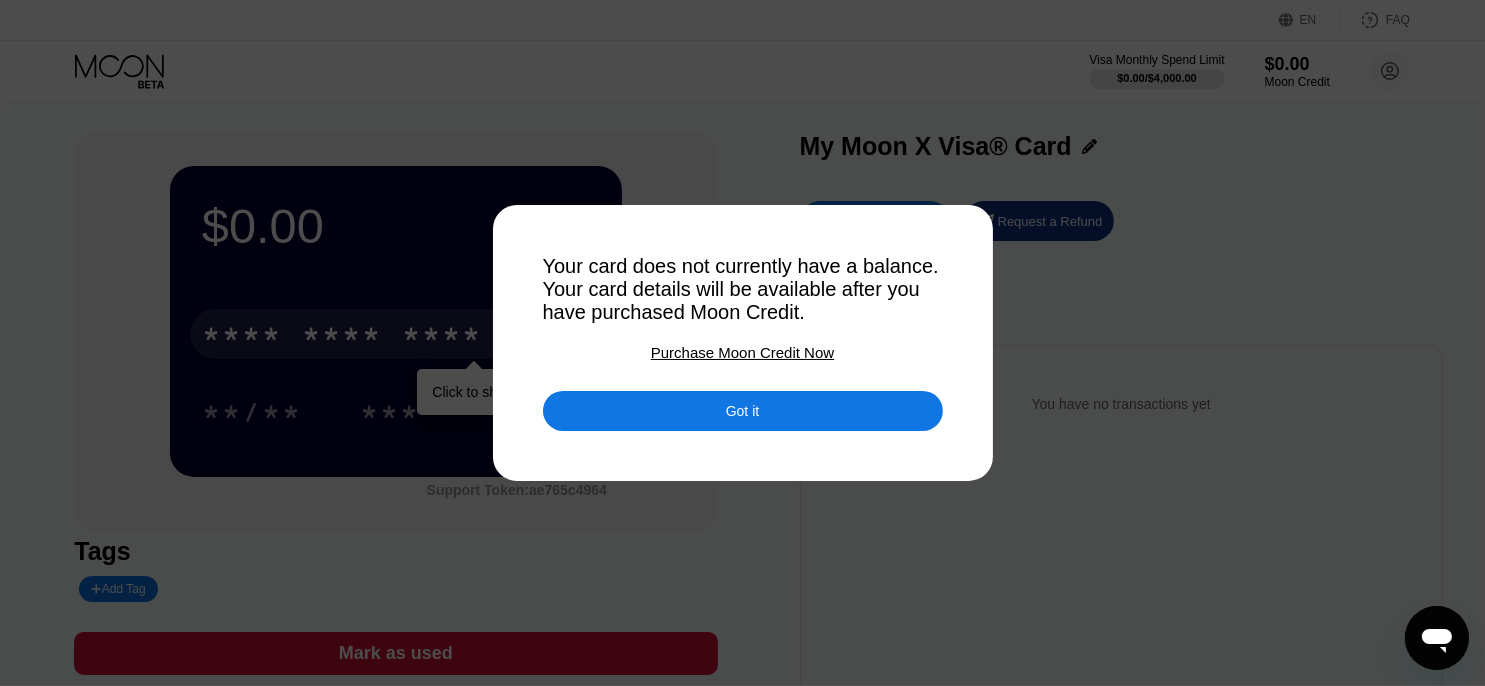 click on "Got it" at bounding box center [743, 411] 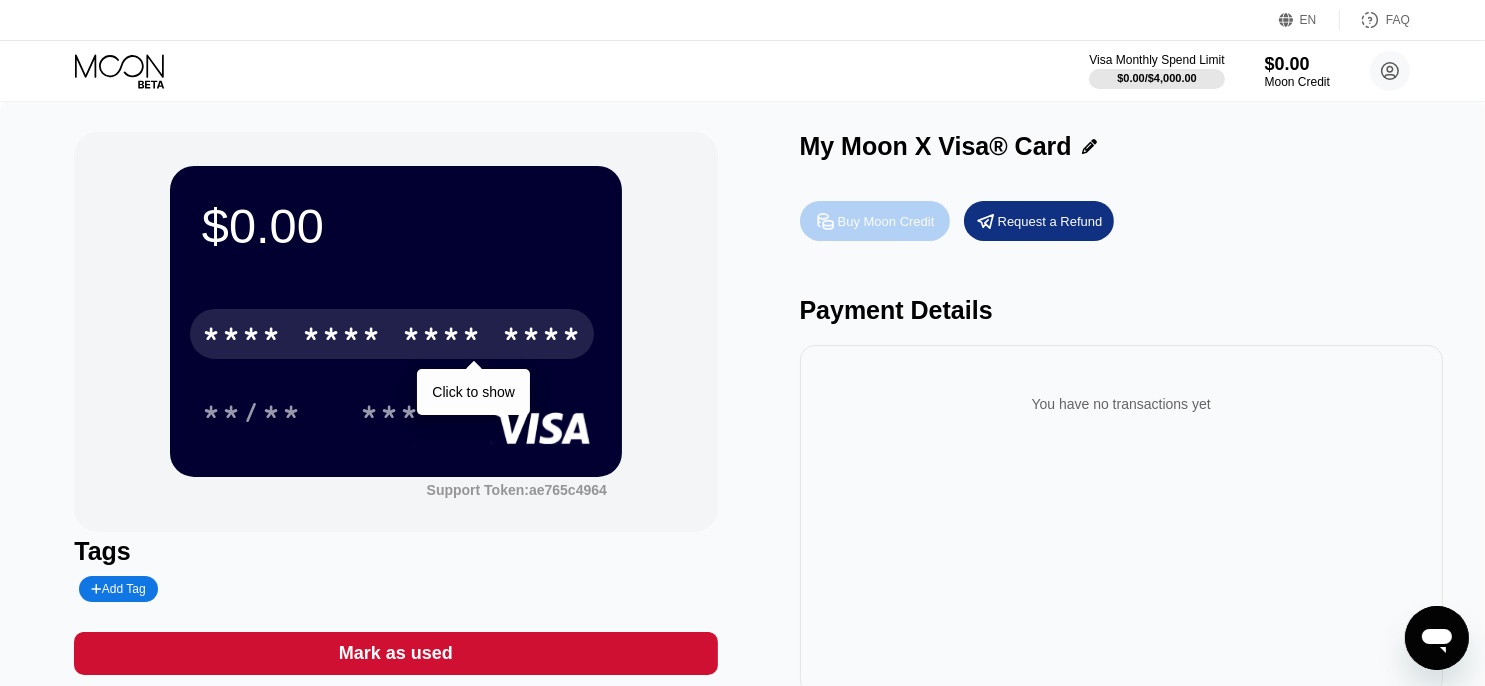 click on "Buy Moon Credit" at bounding box center (886, 221) 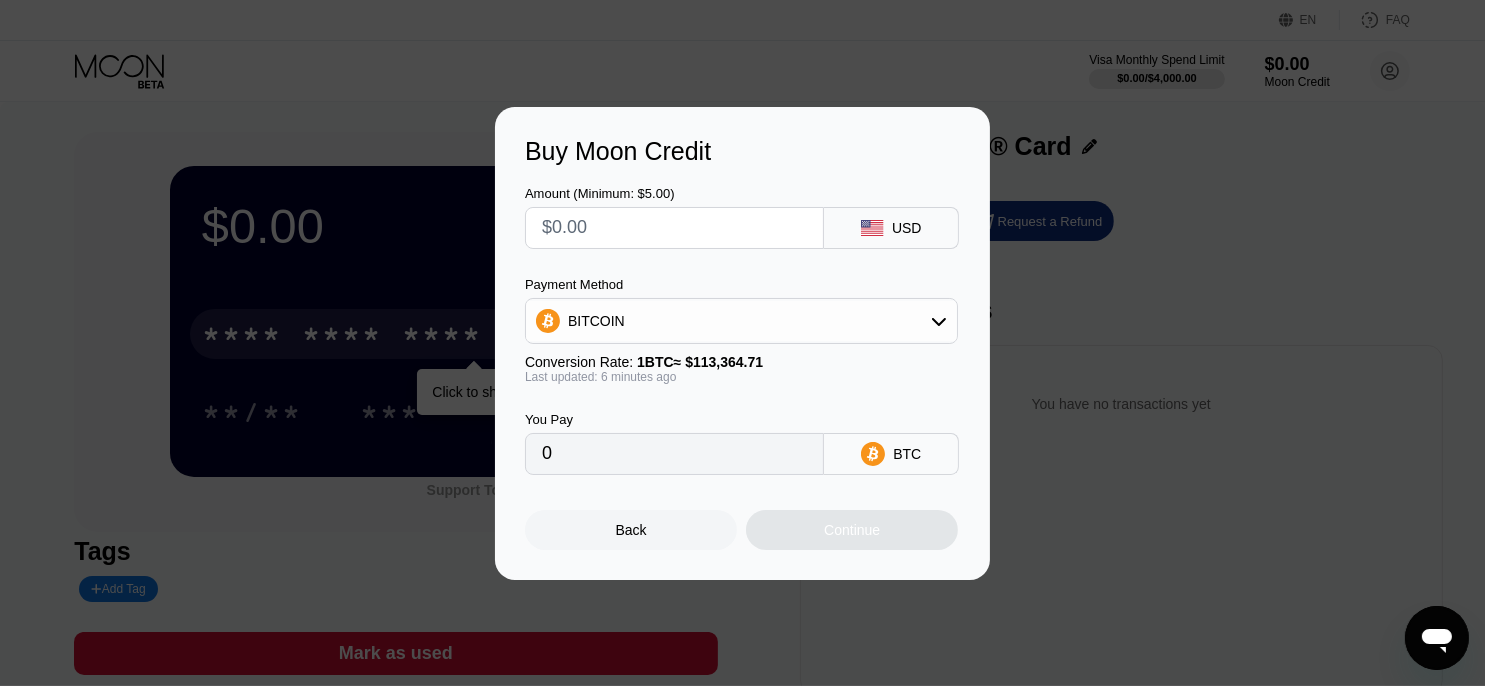 click 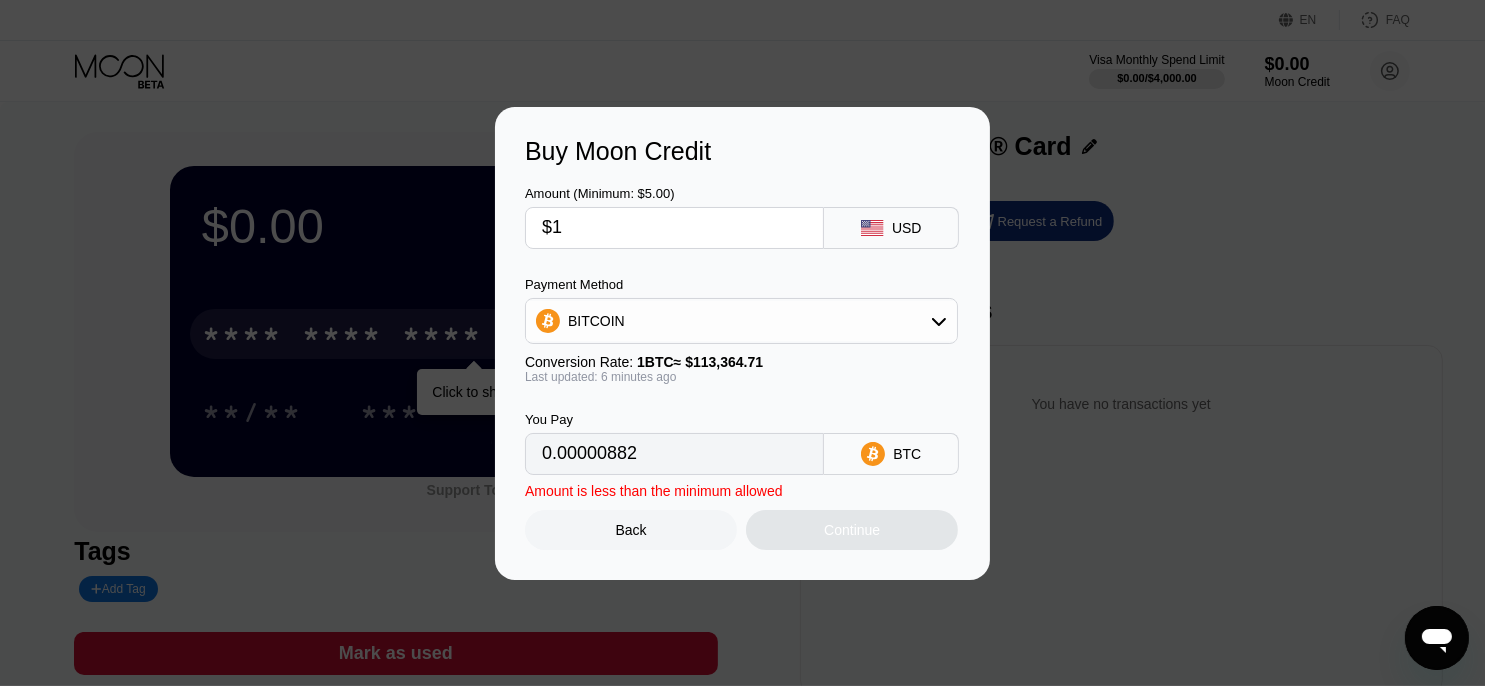 type on "0.00000882" 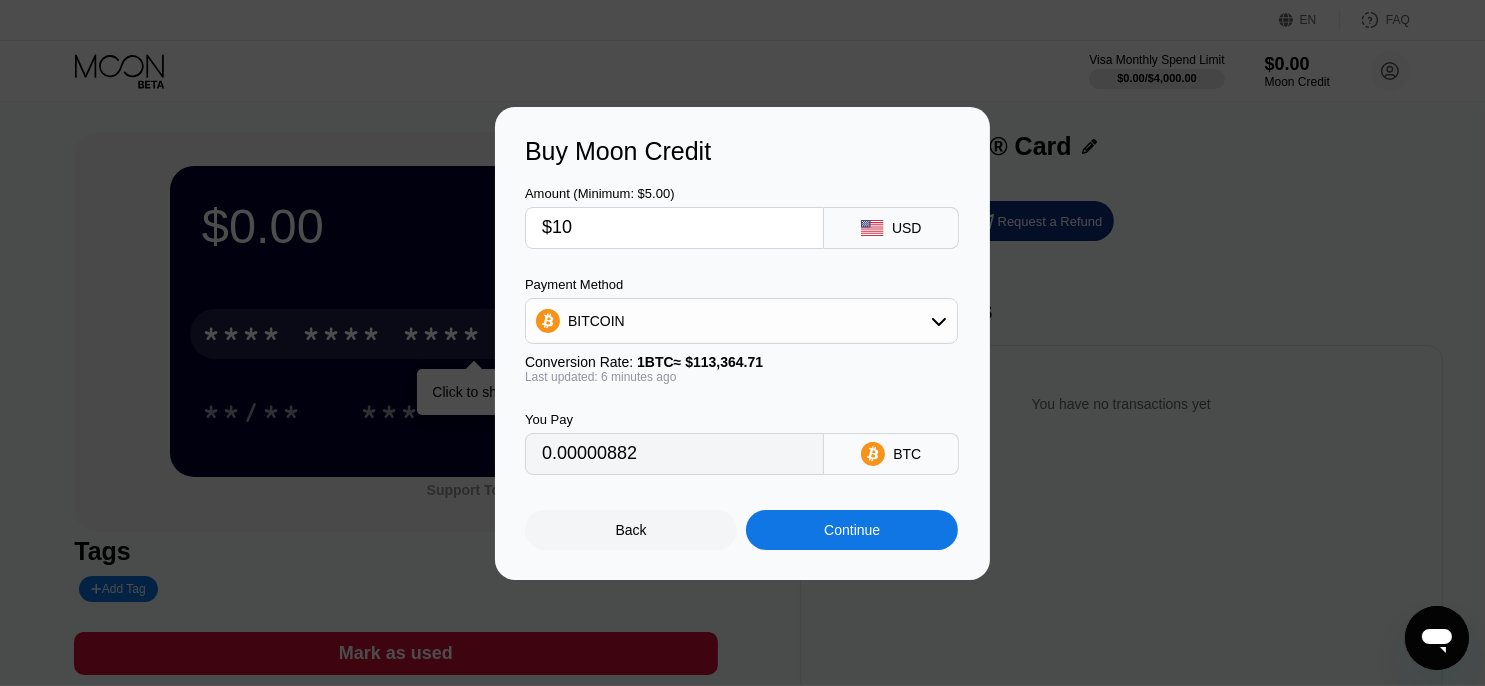 type on "0.00008817" 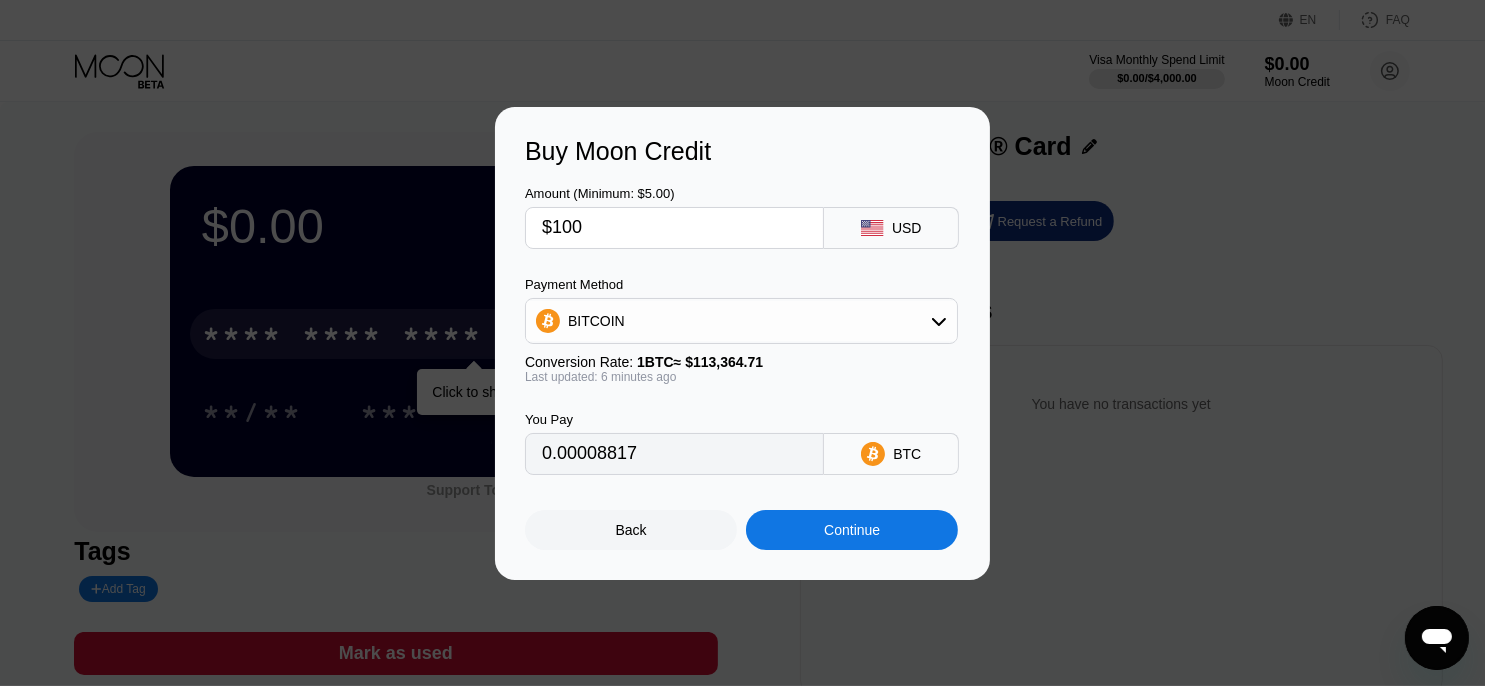 type on "$1000" 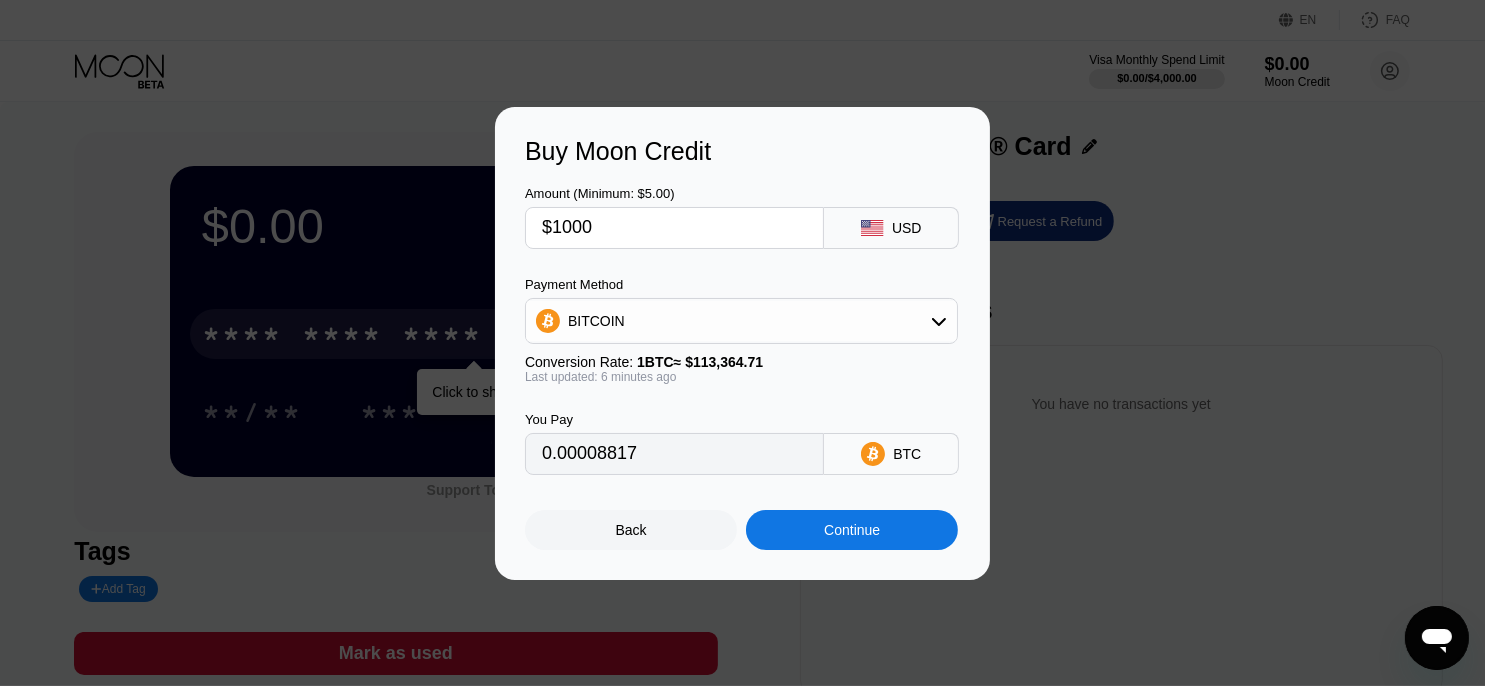 type on "0.00881643" 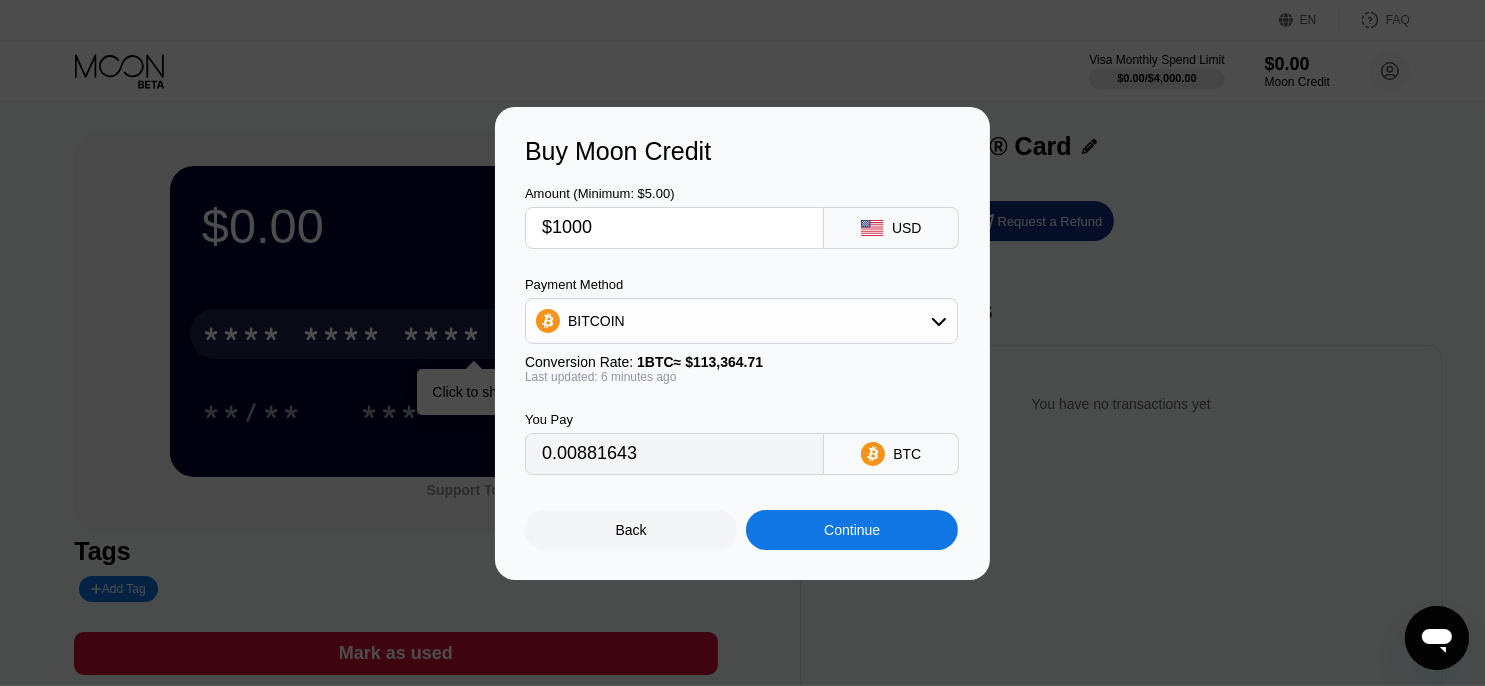 type on "$1000" 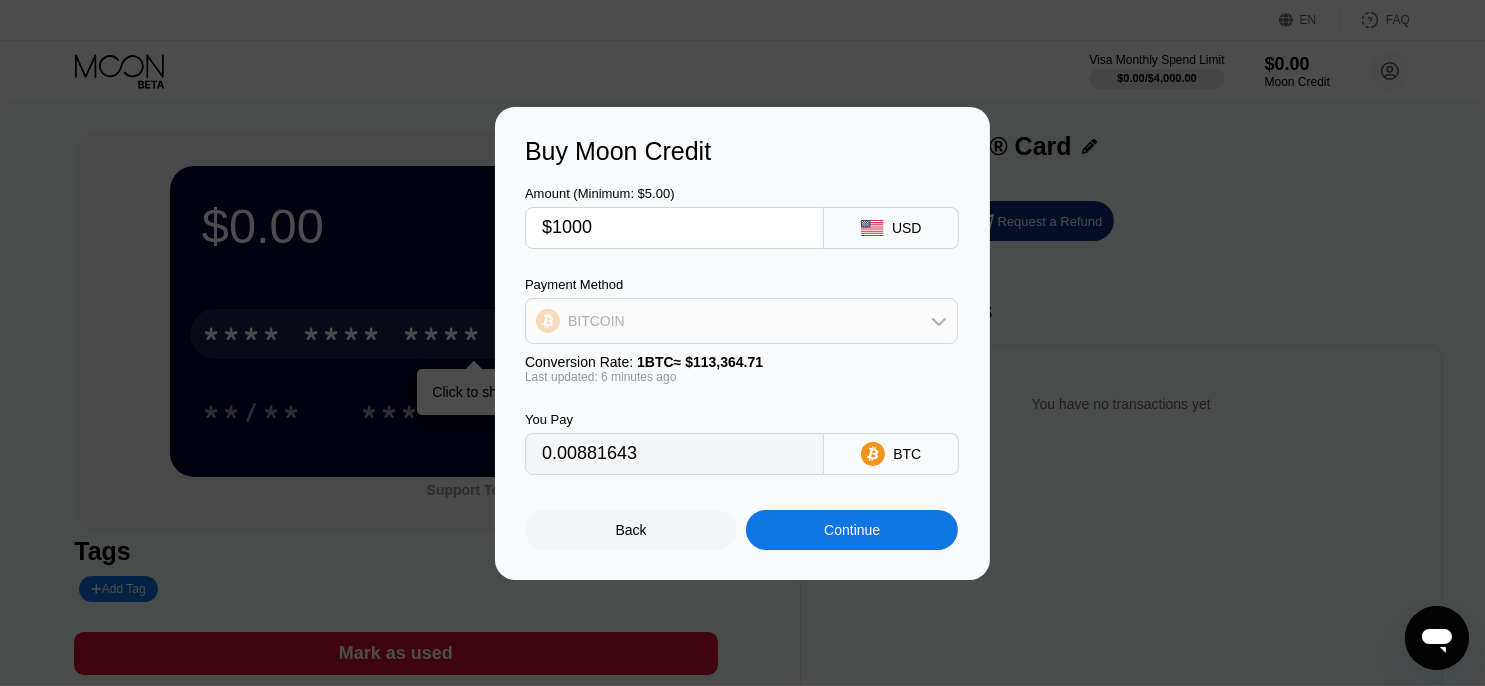 click on "BITCOIN" at bounding box center [741, 321] 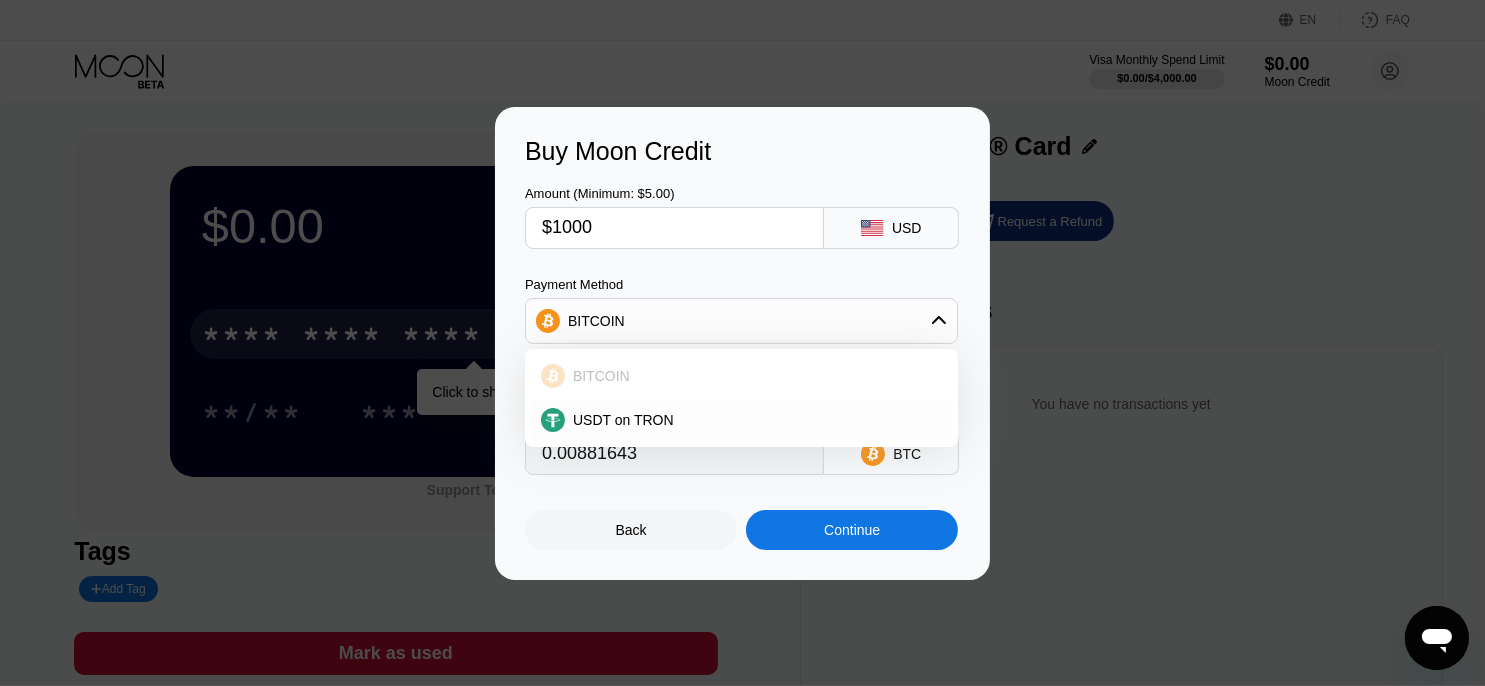 click on "BITCOIN" at bounding box center [753, 376] 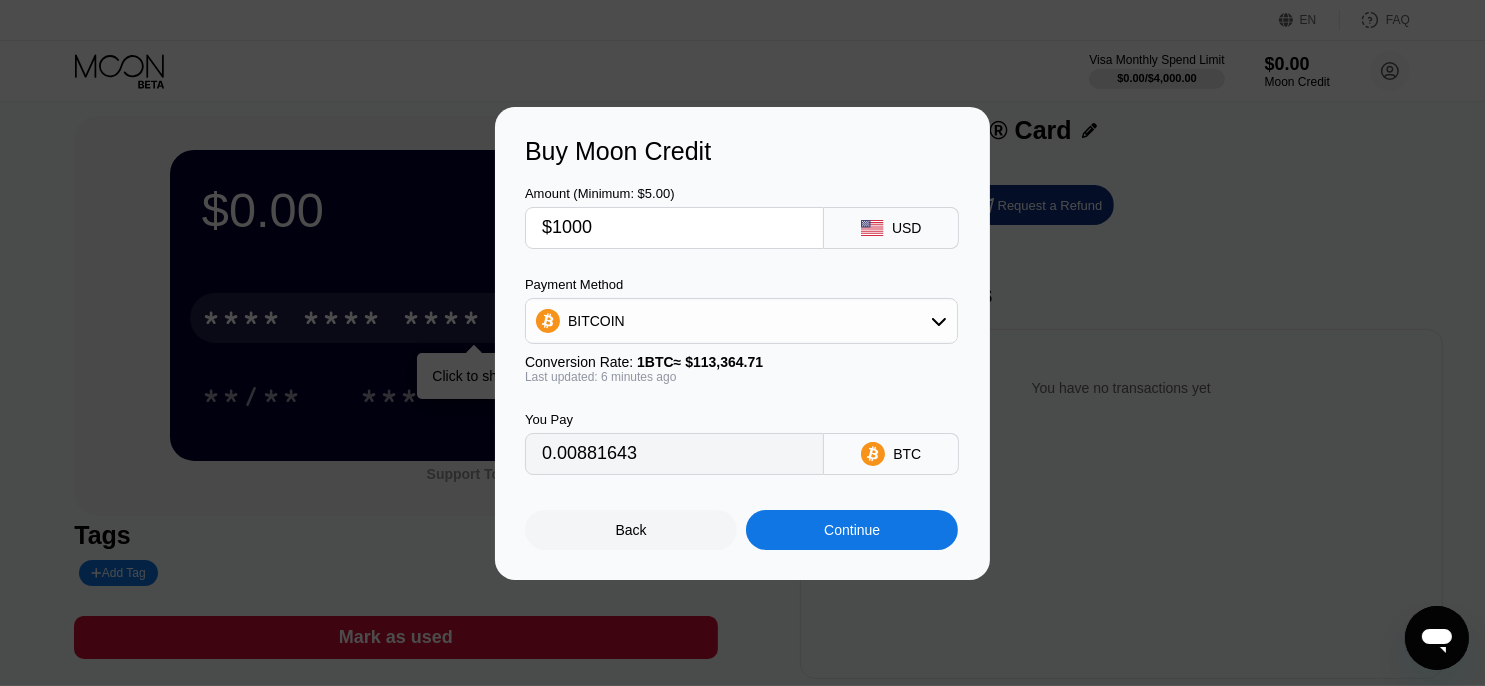 scroll, scrollTop: 0, scrollLeft: 0, axis: both 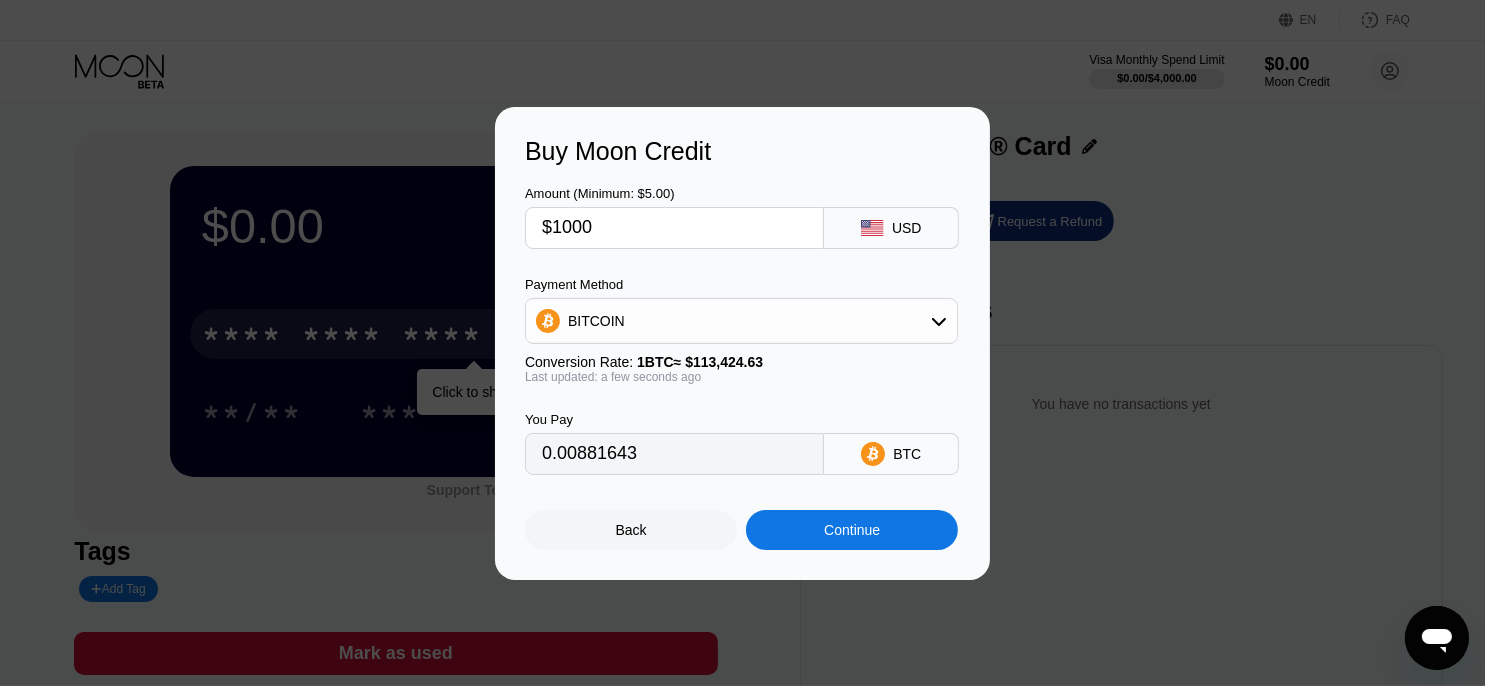 click on "Continue" at bounding box center [852, 530] 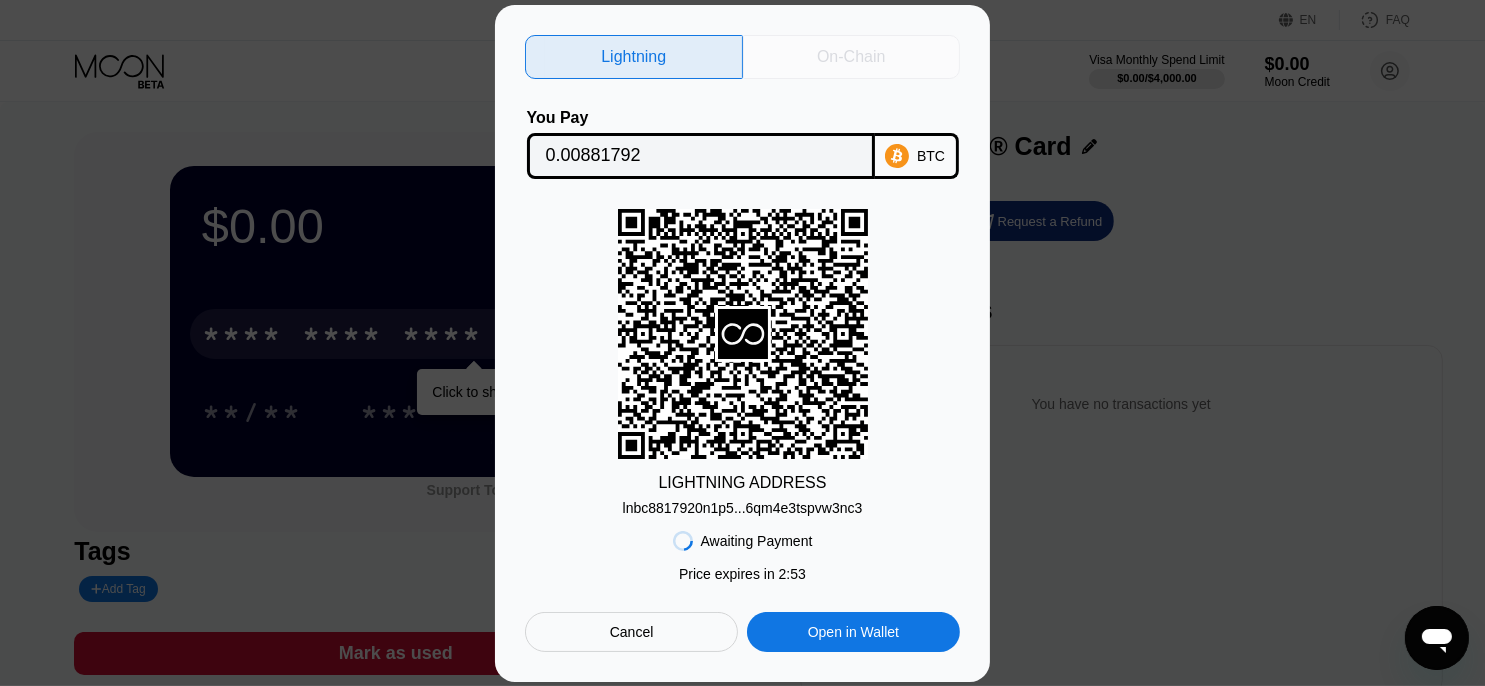 click on "On-Chain" at bounding box center (851, 57) 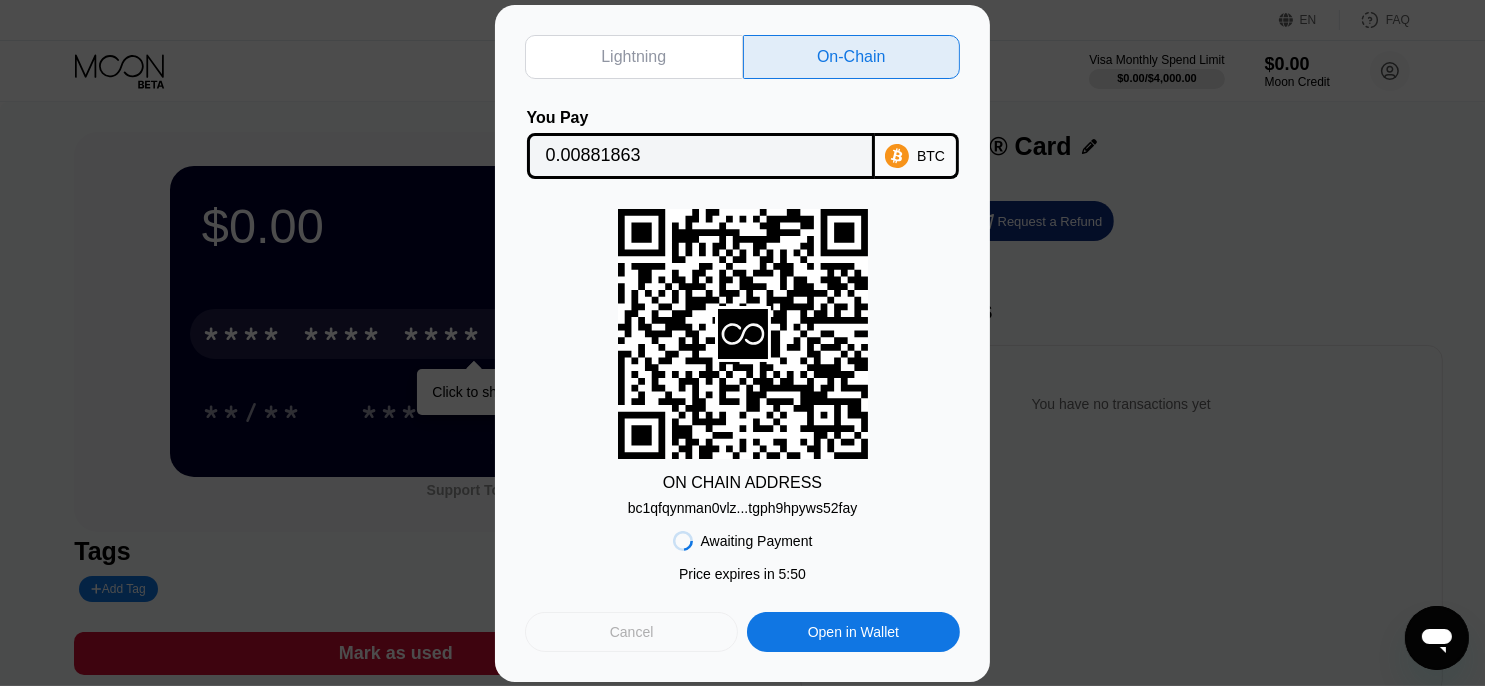 click on "Cancel" at bounding box center (632, 632) 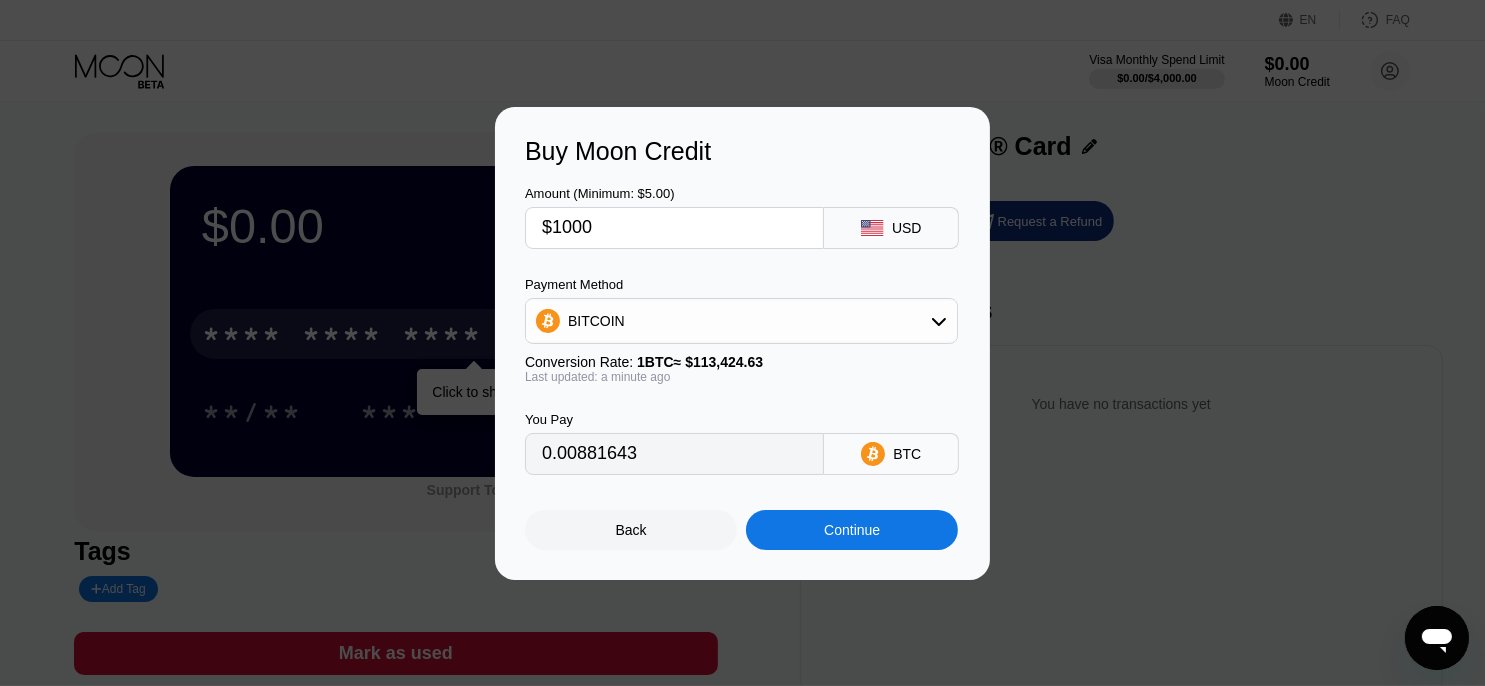 click on "Back" at bounding box center (631, 530) 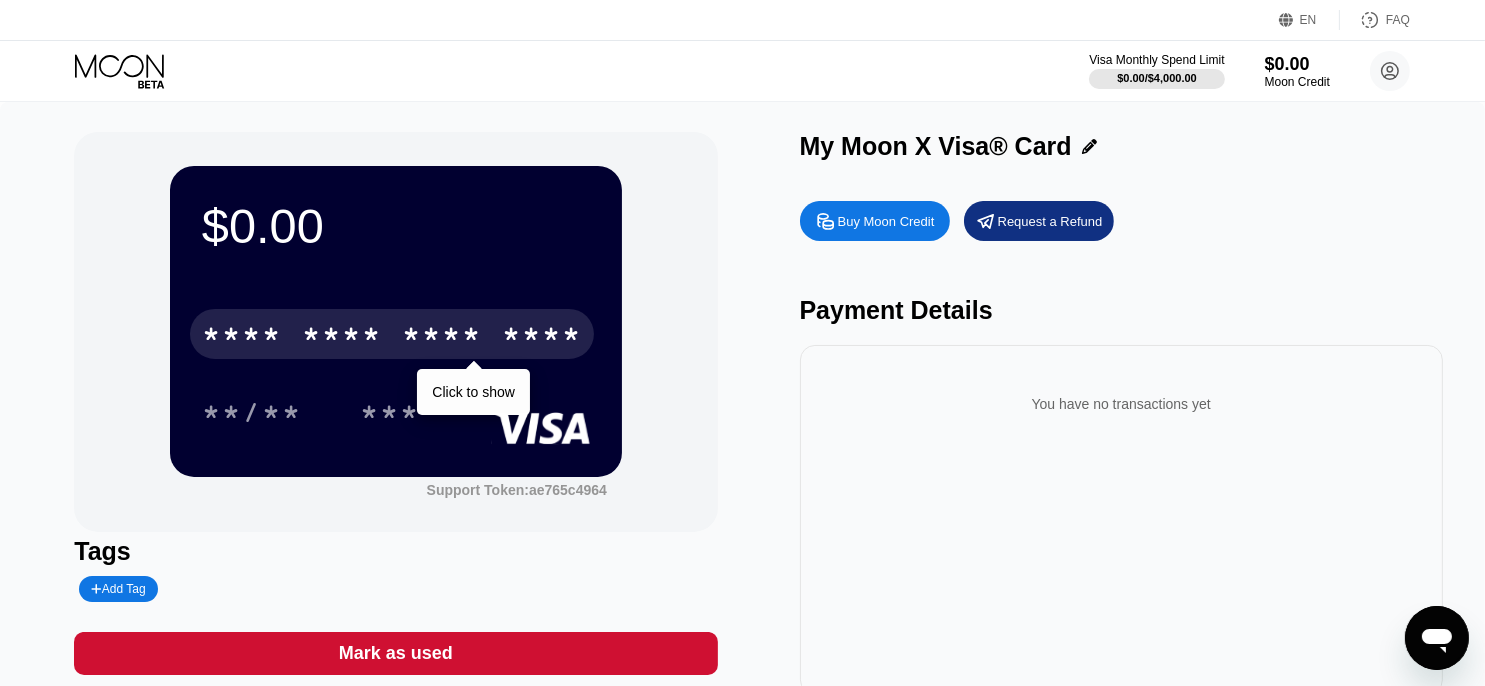 click on "$0.00 * * * * * * * * * * * * **** Click to show **/** *** Support Token:  ae765c4964 Tags  Add Tag Mark as used My Moon X Visa® Card Buy Moon Credit Request a Refund Payment Details You have no transactions yet" at bounding box center (742, 413) 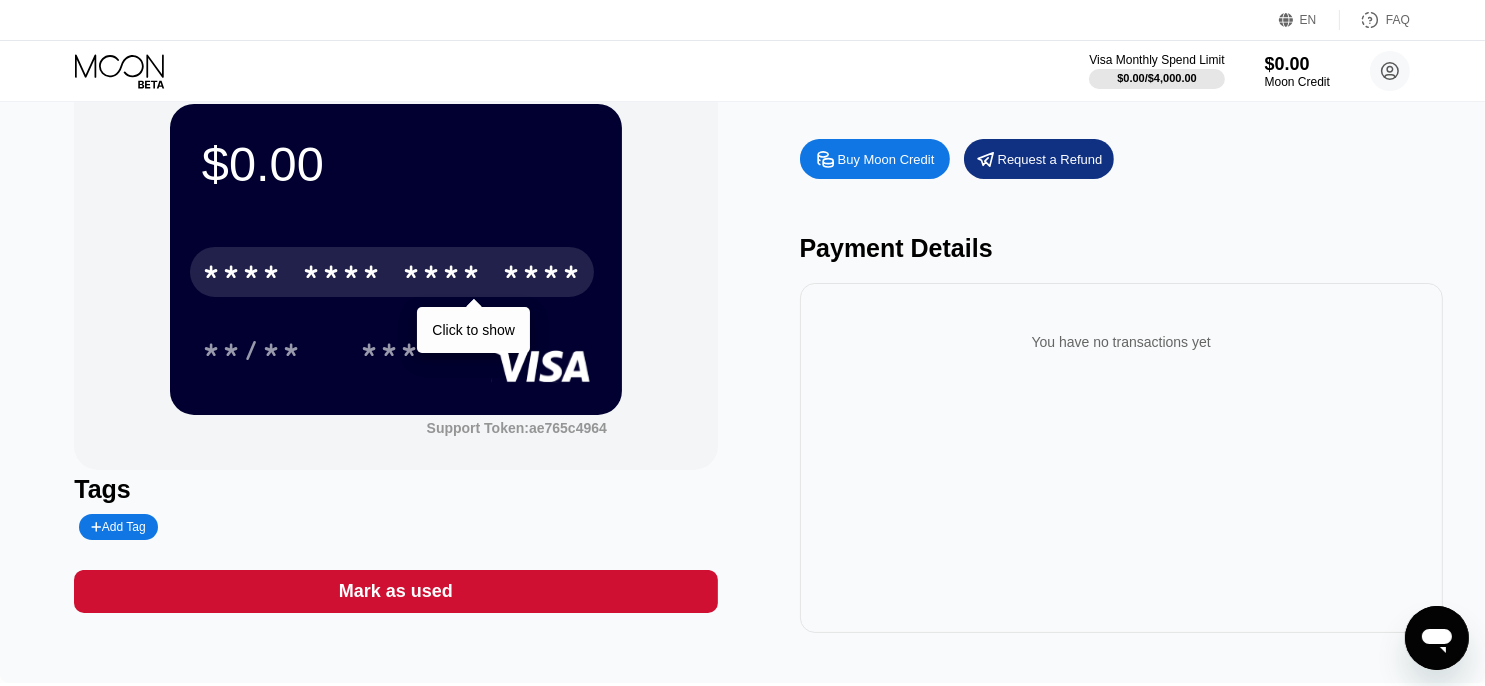 scroll, scrollTop: 0, scrollLeft: 0, axis: both 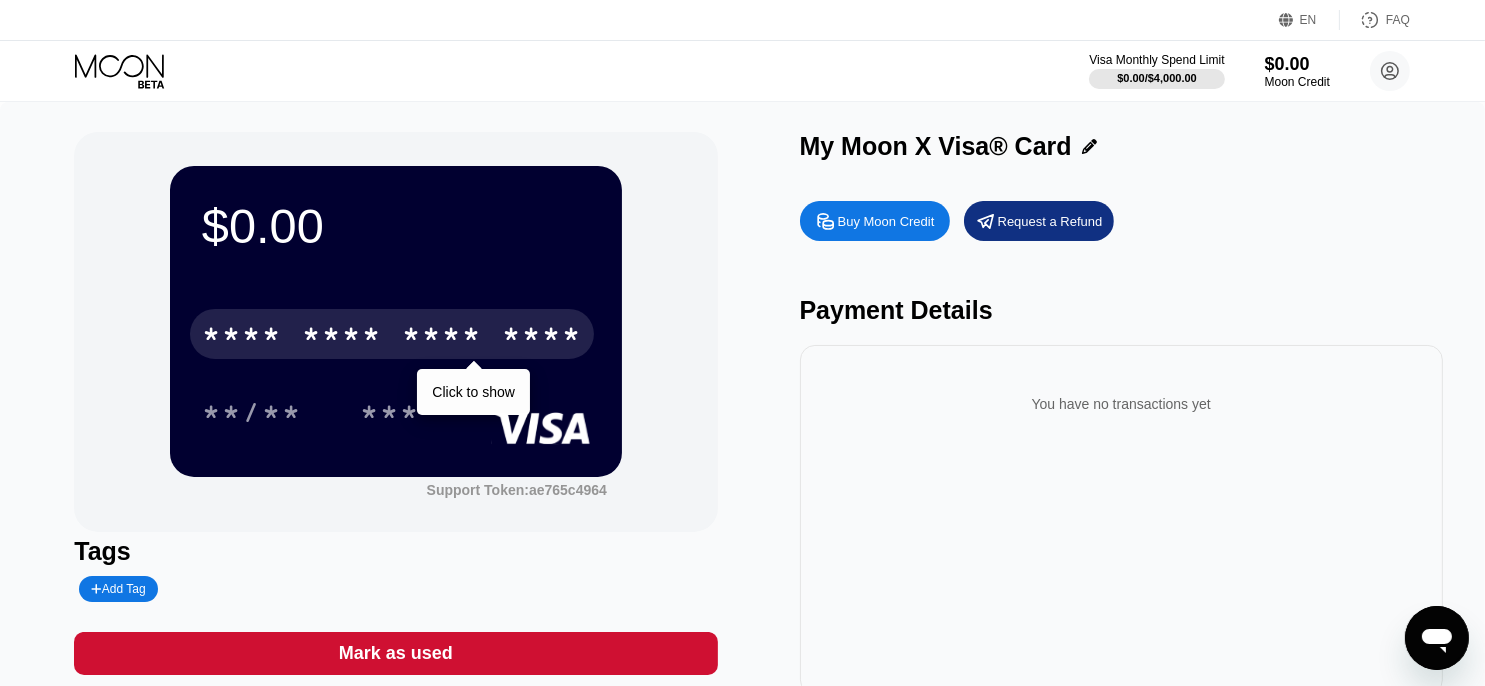 click on "Buy Moon Credit" at bounding box center (886, 221) 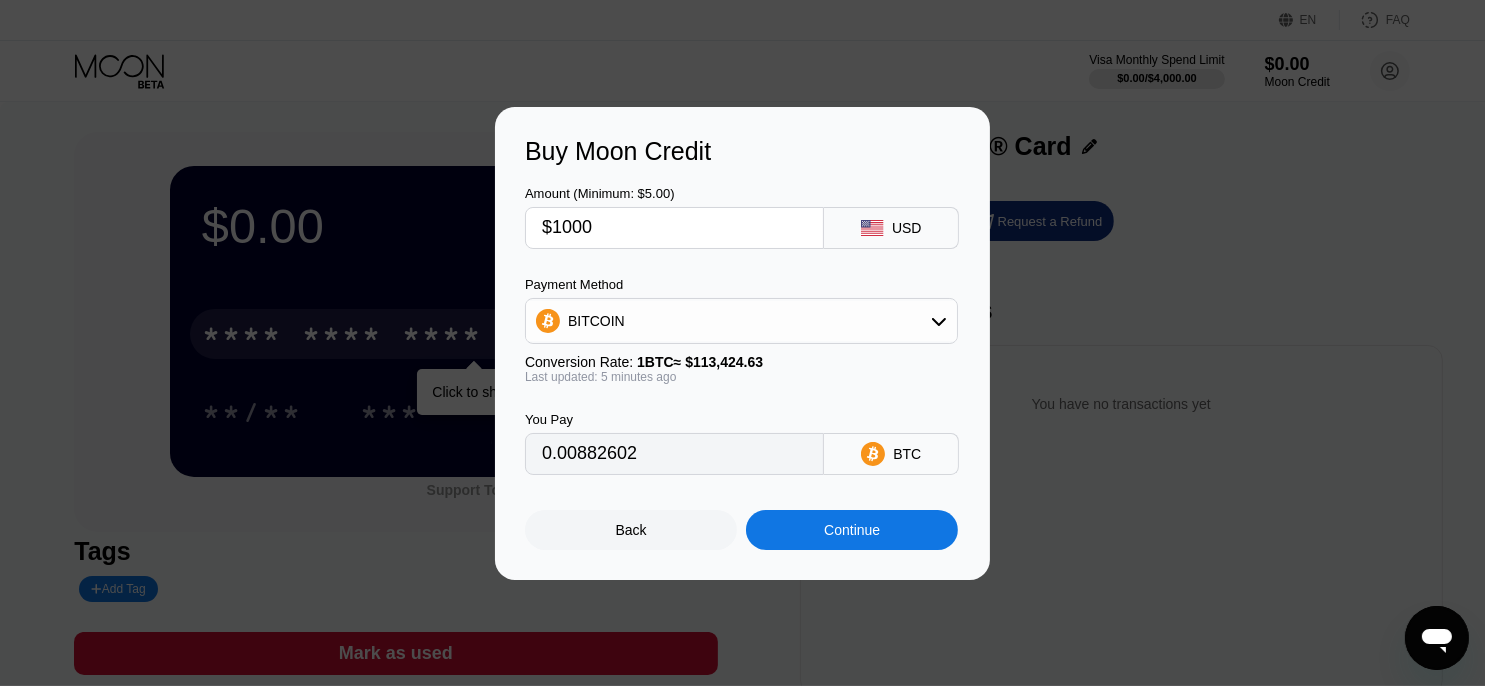 type on "0.00882602" 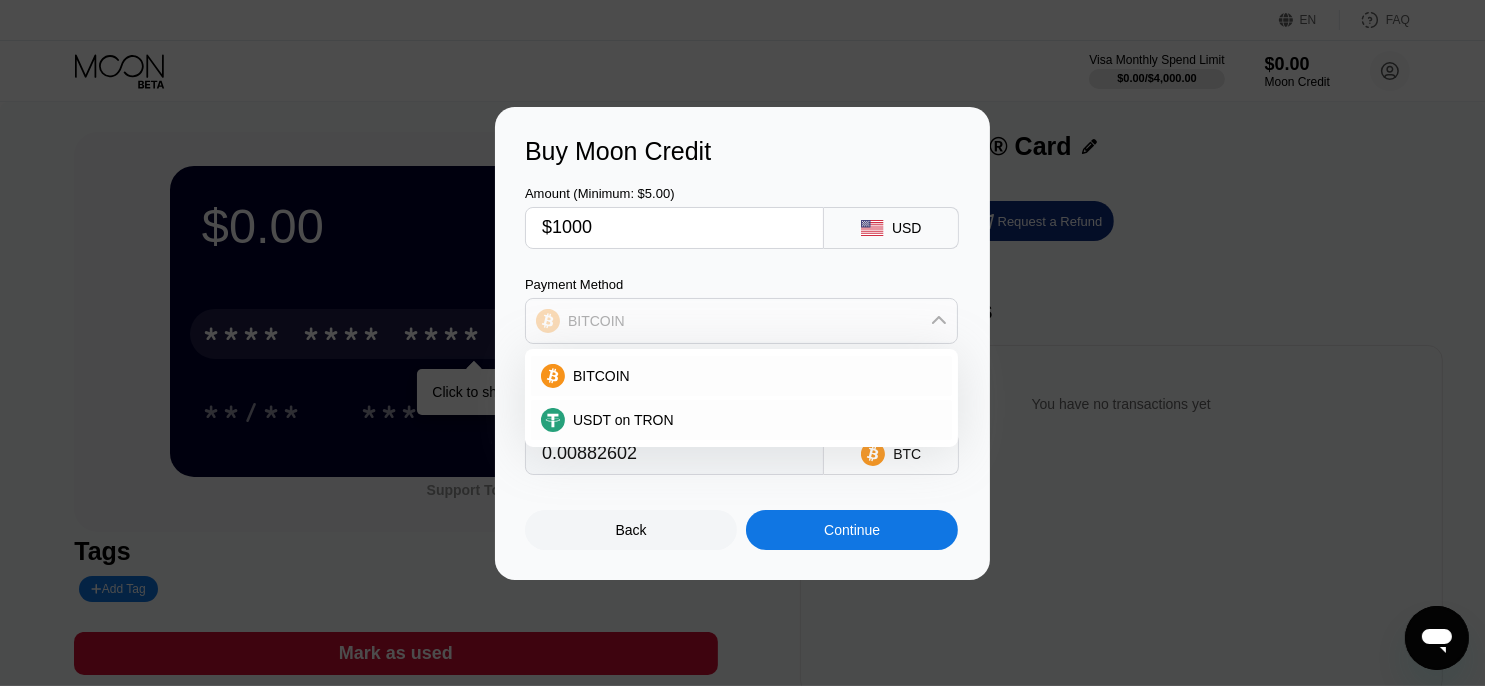 click on "BITCOIN" at bounding box center (741, 321) 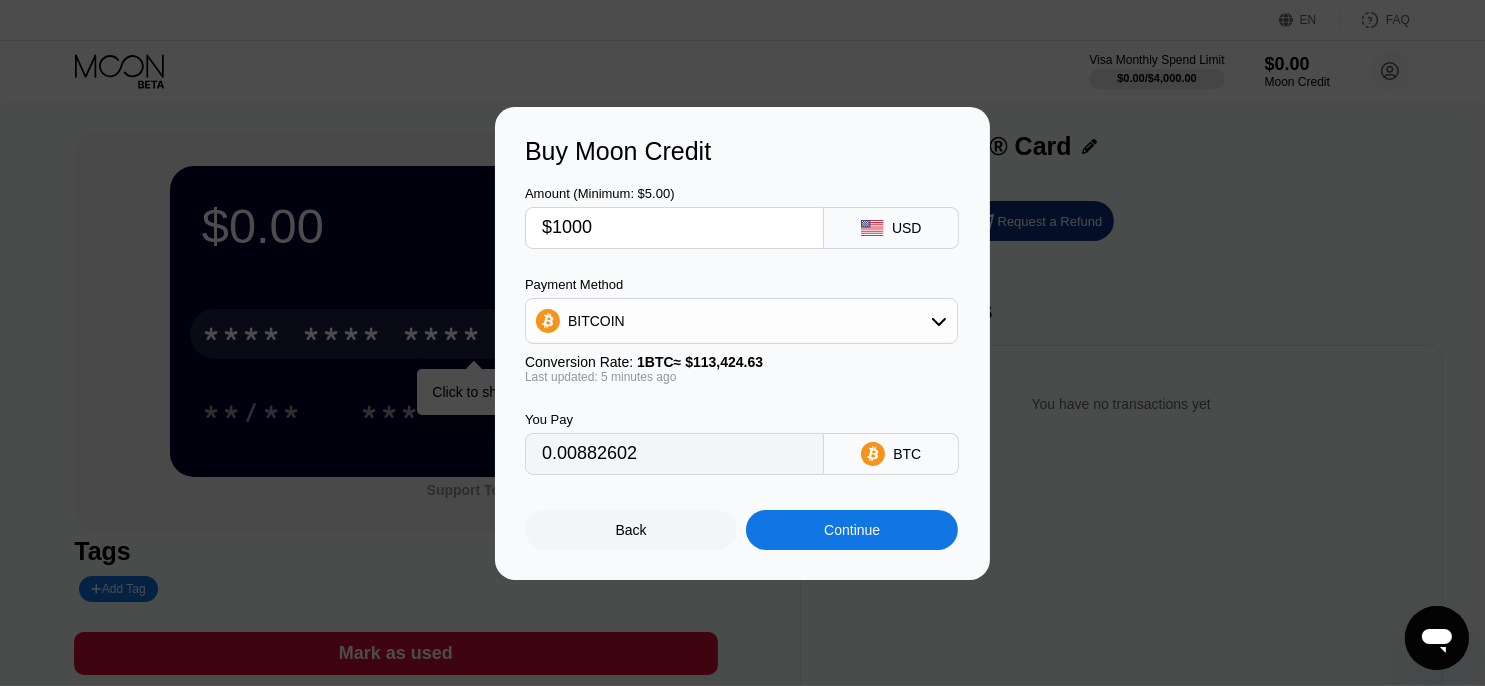 click on "BITCOIN" at bounding box center [741, 321] 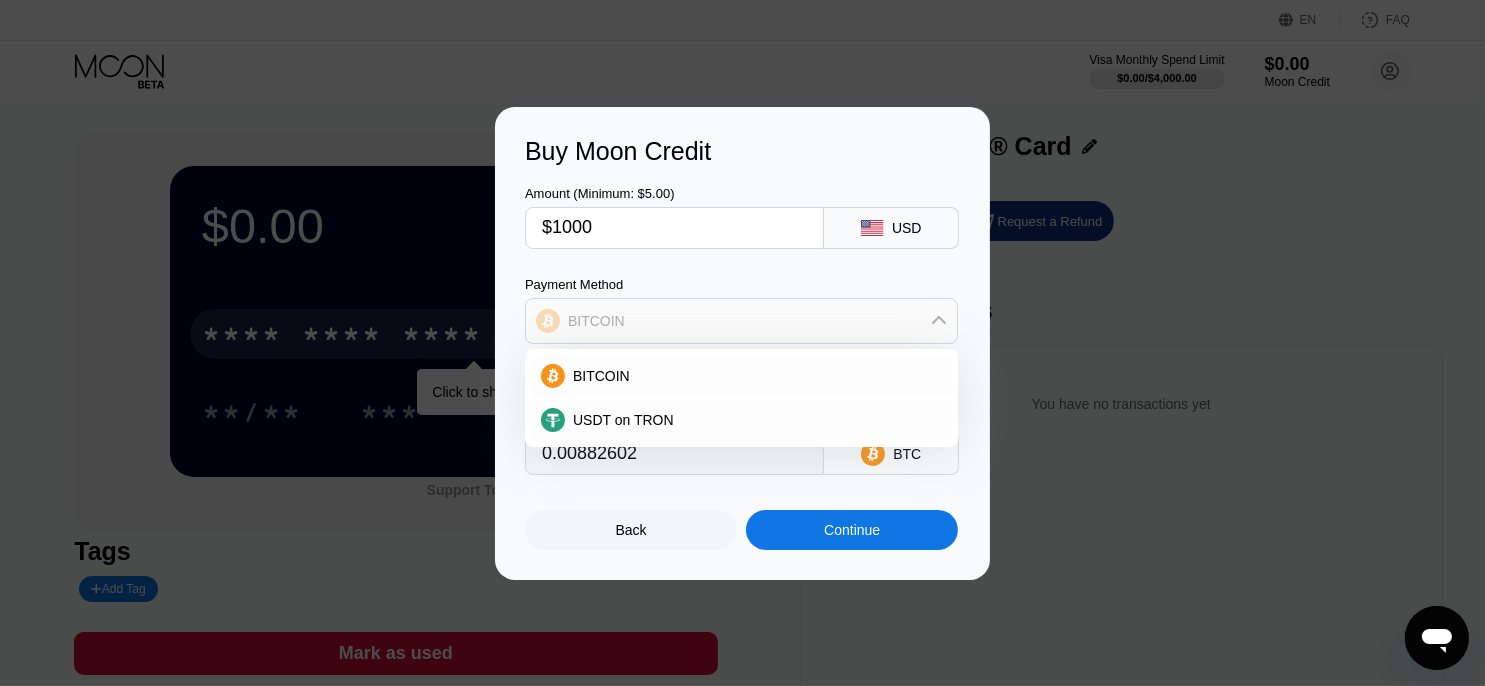 click on "BITCOIN" at bounding box center (741, 321) 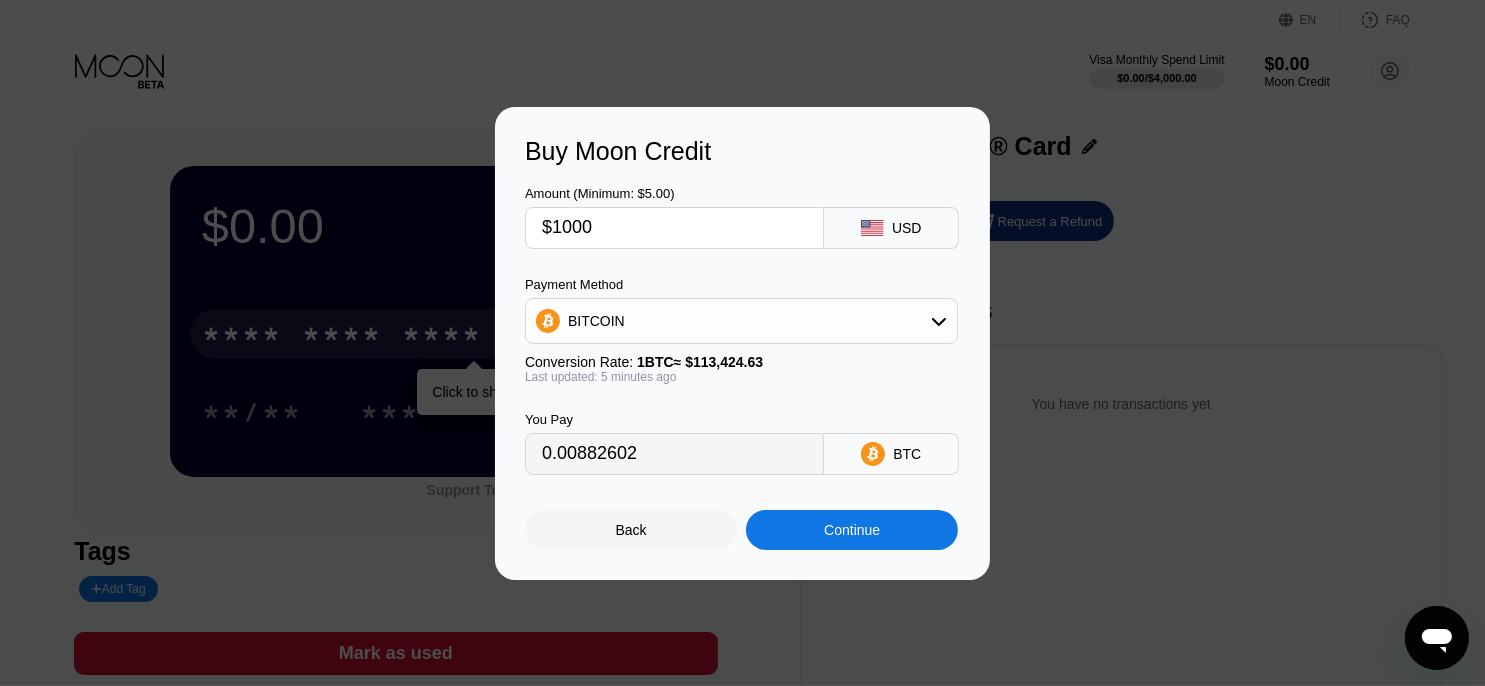 scroll, scrollTop: 200, scrollLeft: 0, axis: vertical 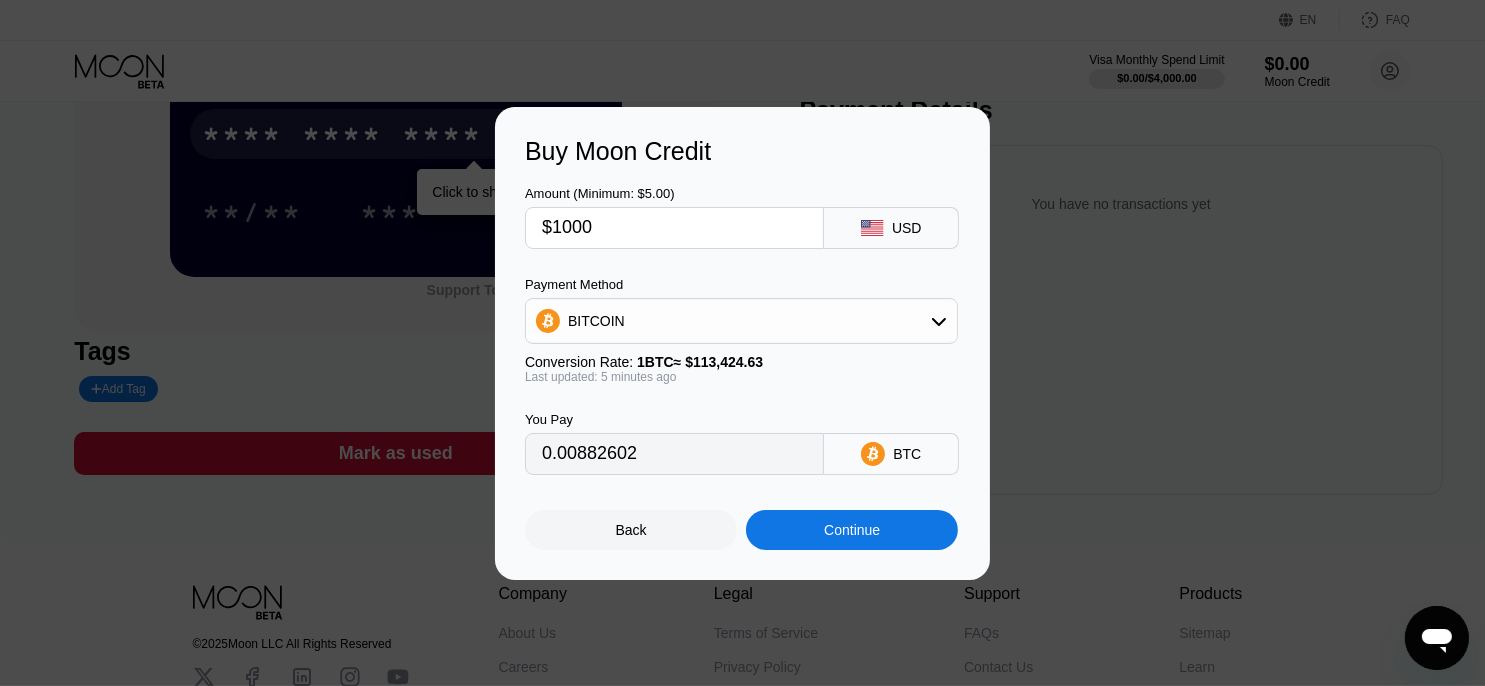 click on "Buy Moon Credit Amount (Minimum: $5.00) $1000 USD Payment Method BITCOIN Conversion Rate:   1  BTC  ≈   $113,424.63 Last updated:   5 minutes ago You Pay 0.00882602 BTC Back Continue" at bounding box center [742, 343] 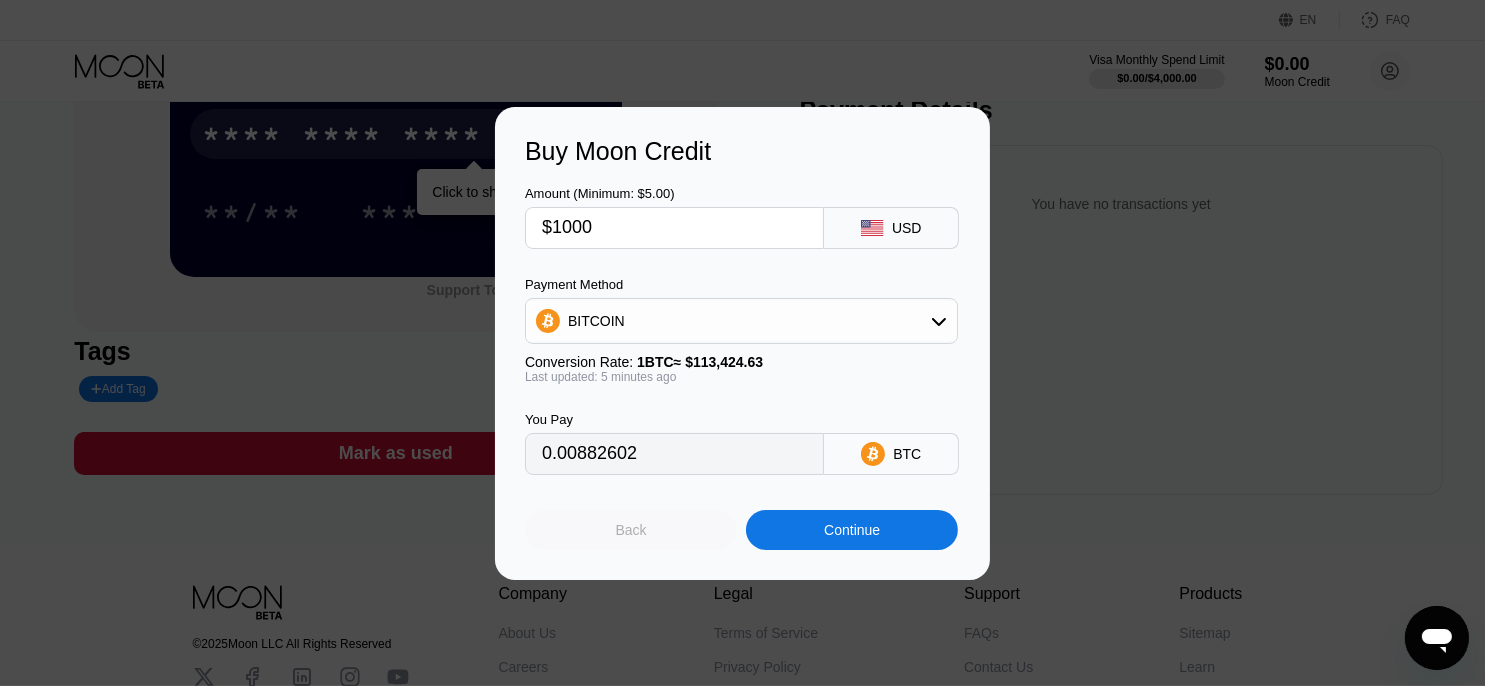 click on "Back" at bounding box center [631, 530] 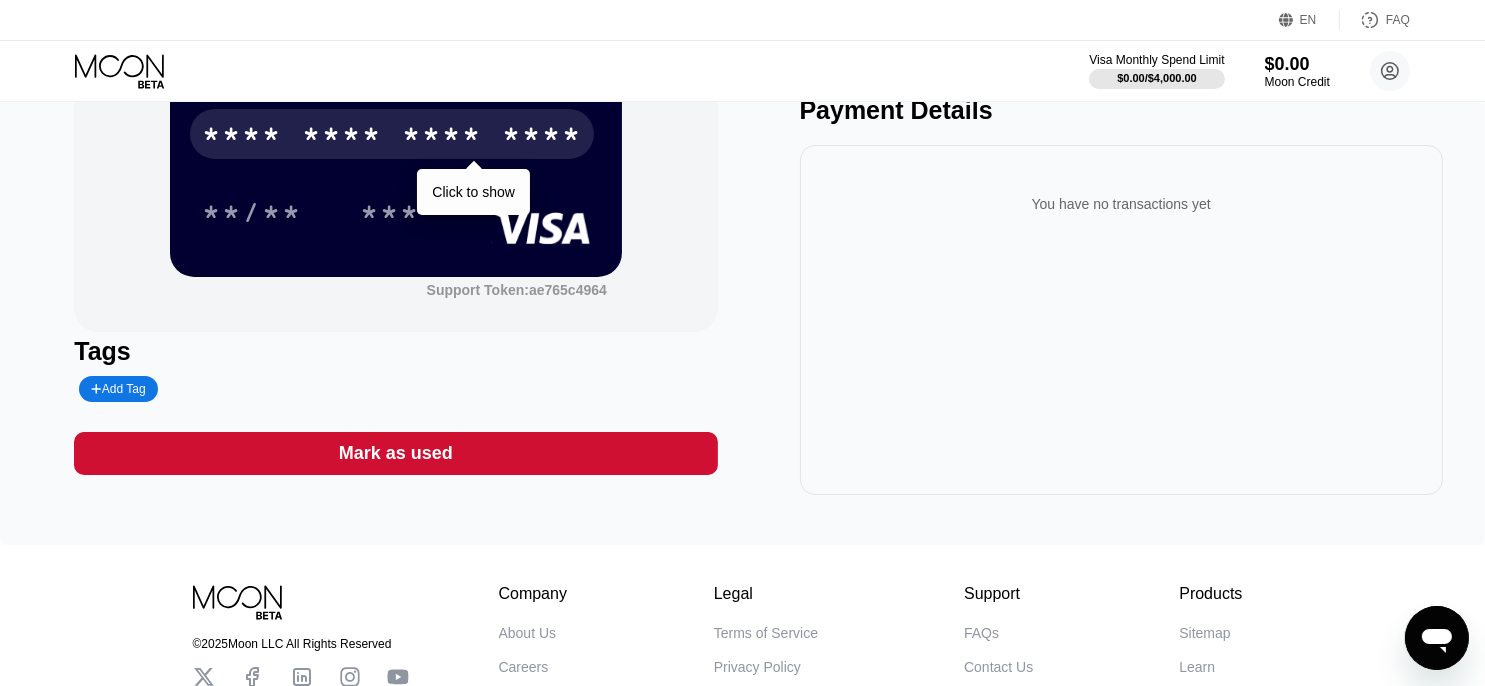 scroll, scrollTop: 0, scrollLeft: 0, axis: both 